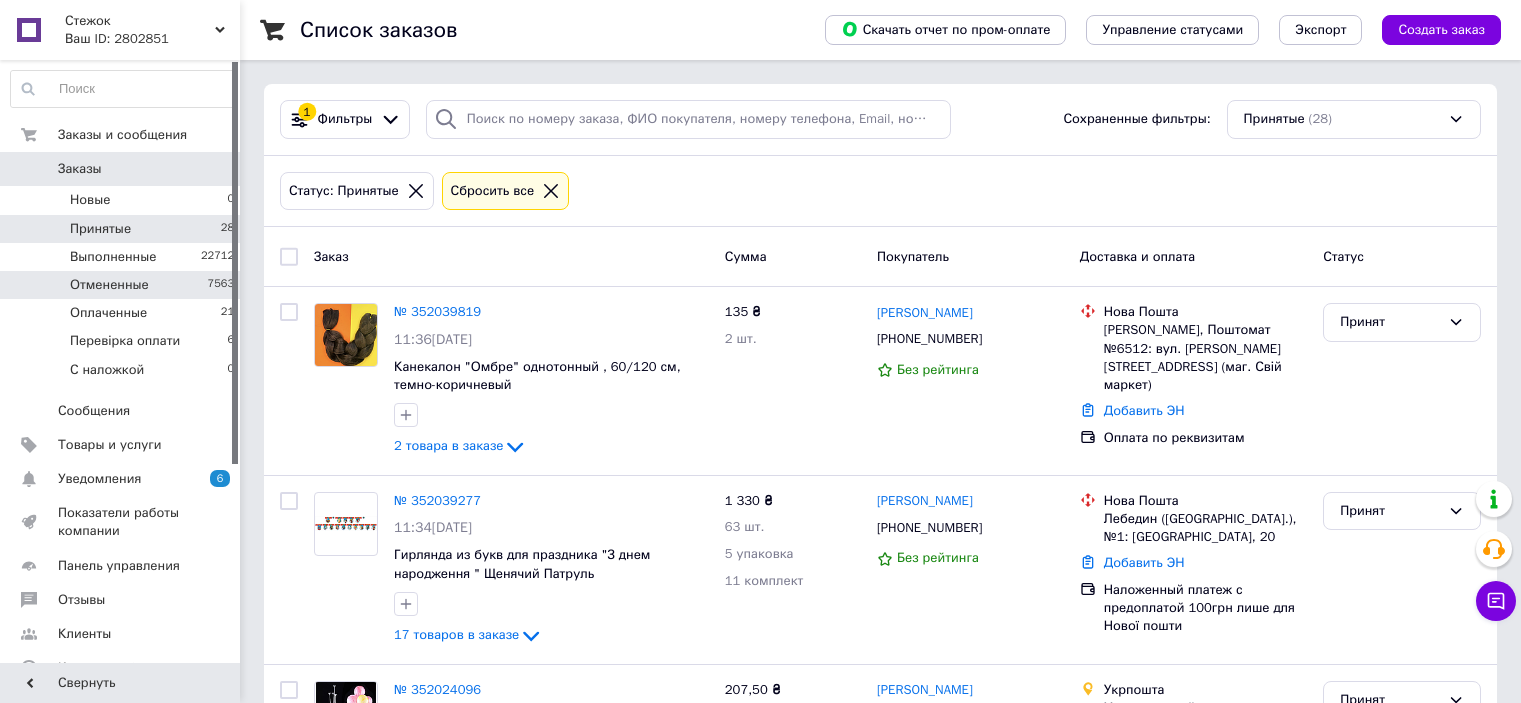 scroll, scrollTop: 0, scrollLeft: 0, axis: both 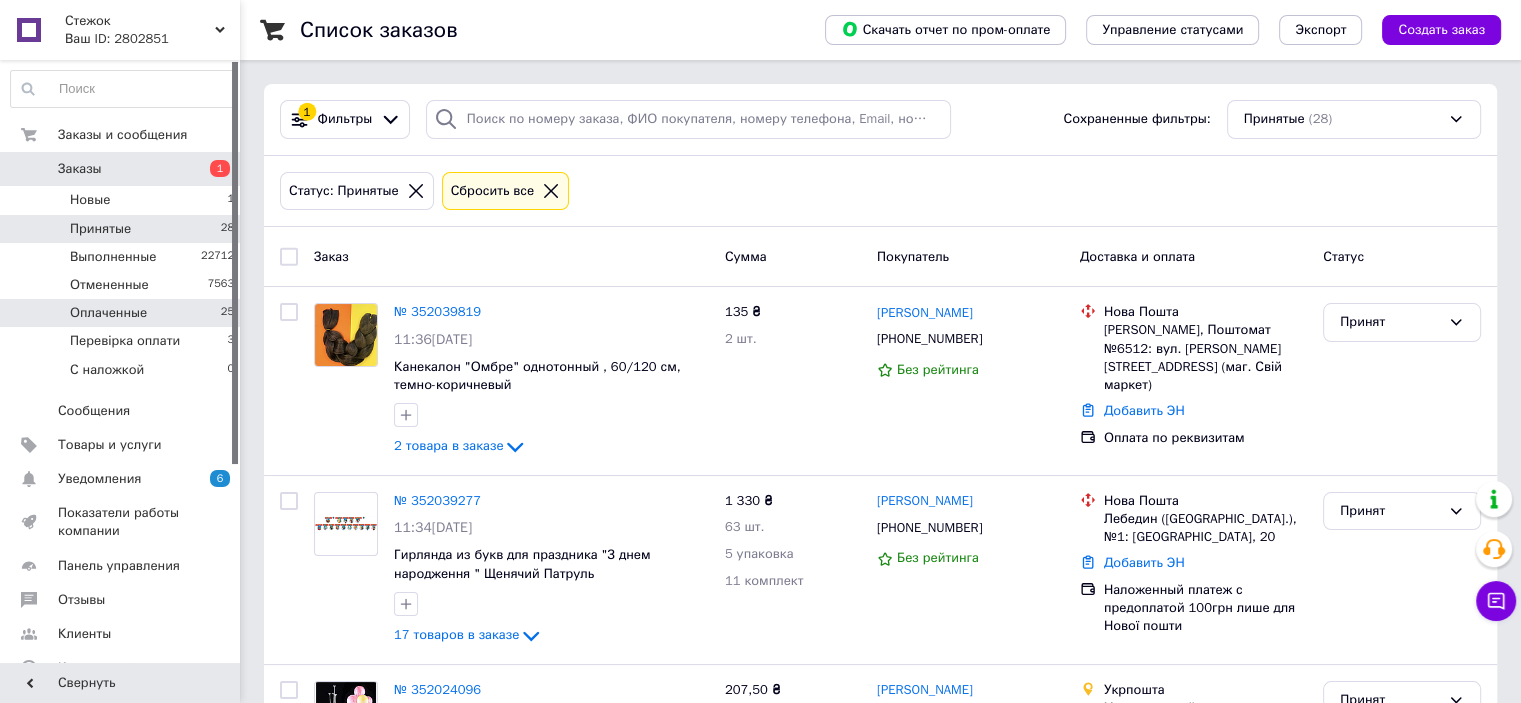 click on "Оплаченные 25" at bounding box center (123, 313) 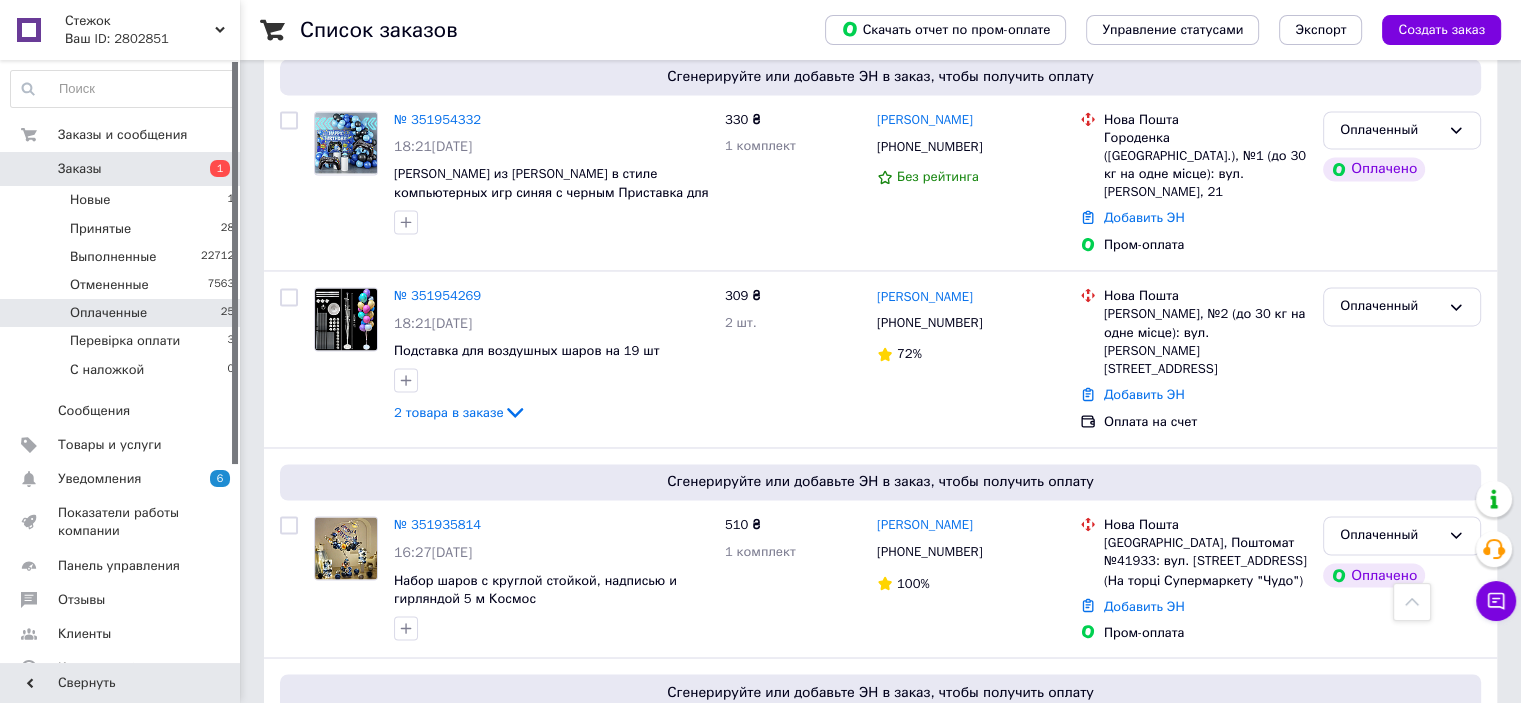 scroll, scrollTop: 3100, scrollLeft: 0, axis: vertical 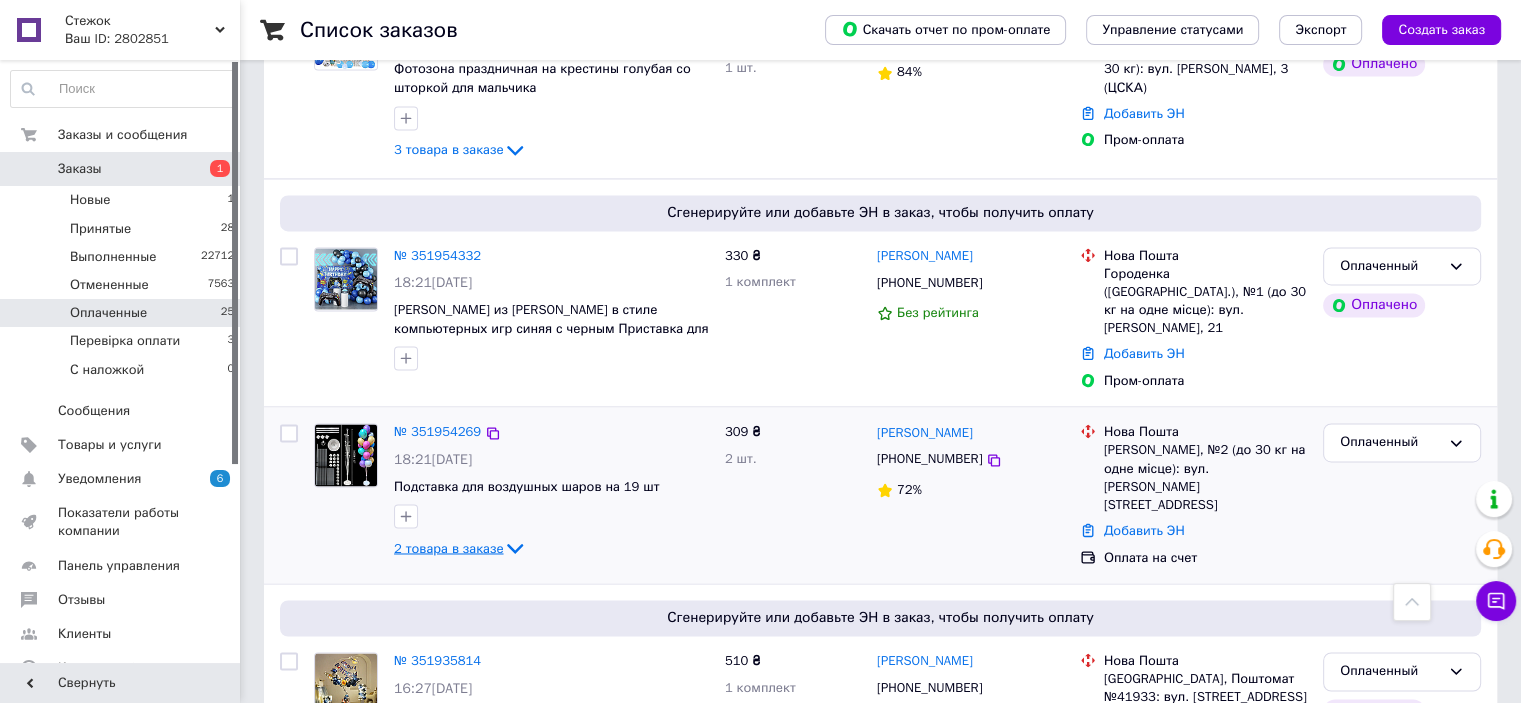 click on "2 товара в заказе" at bounding box center (448, 547) 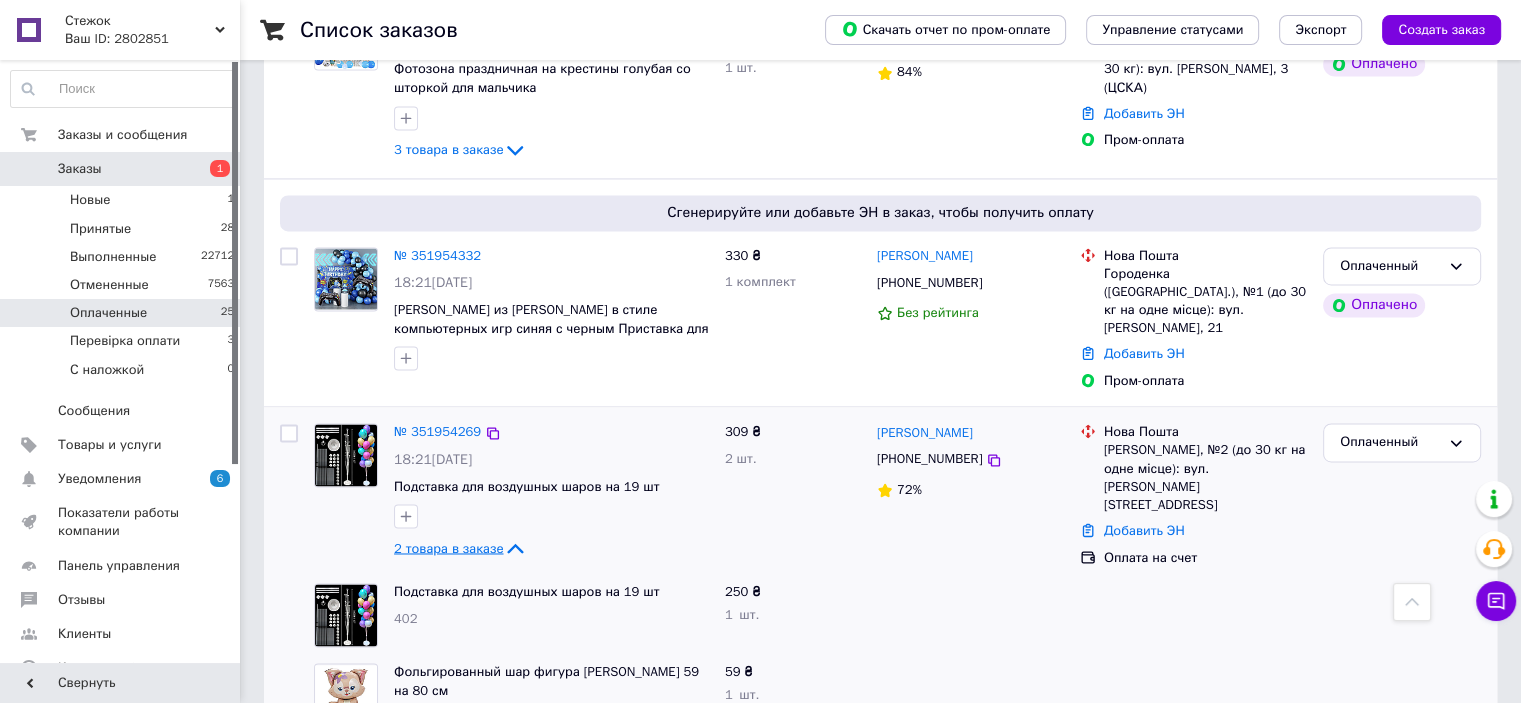 click on "2 товара в заказе" at bounding box center [448, 547] 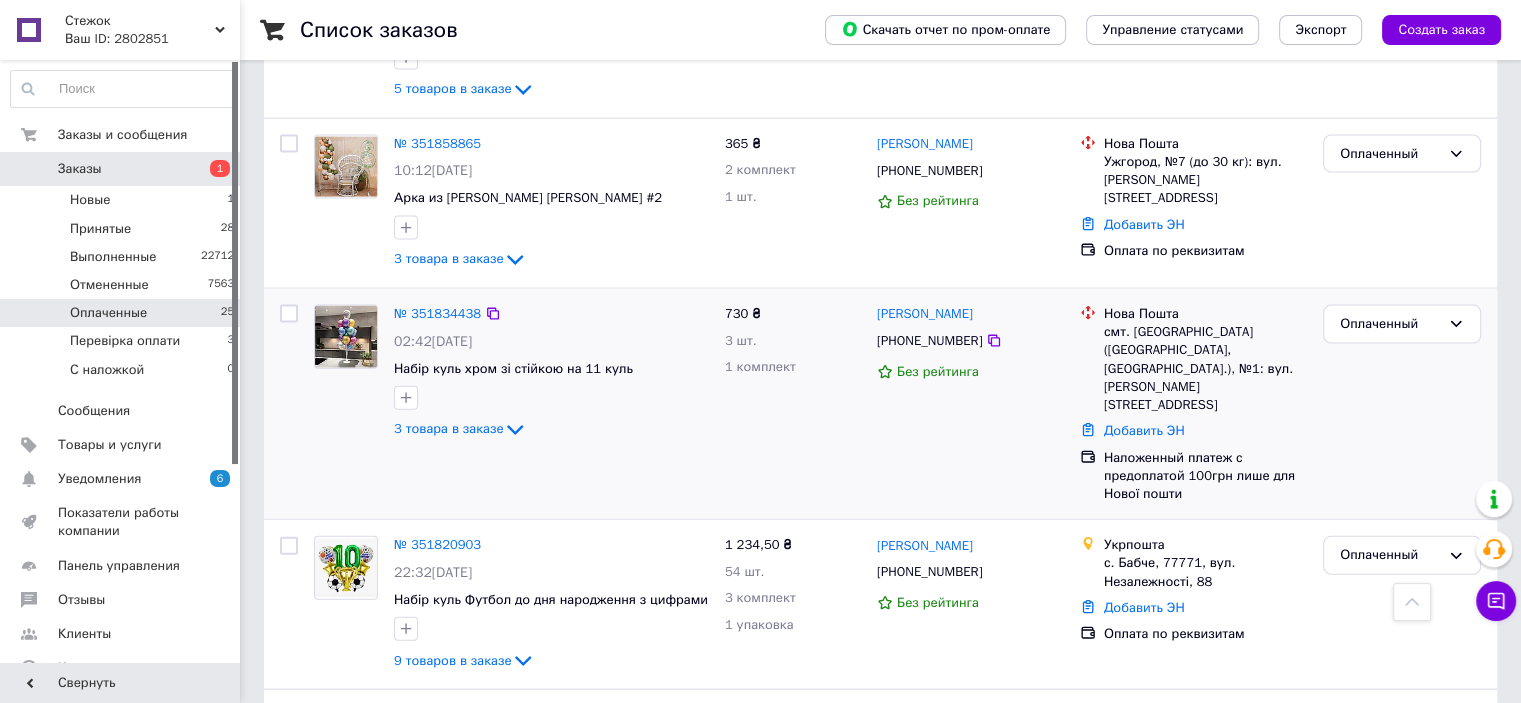 scroll, scrollTop: 4693, scrollLeft: 0, axis: vertical 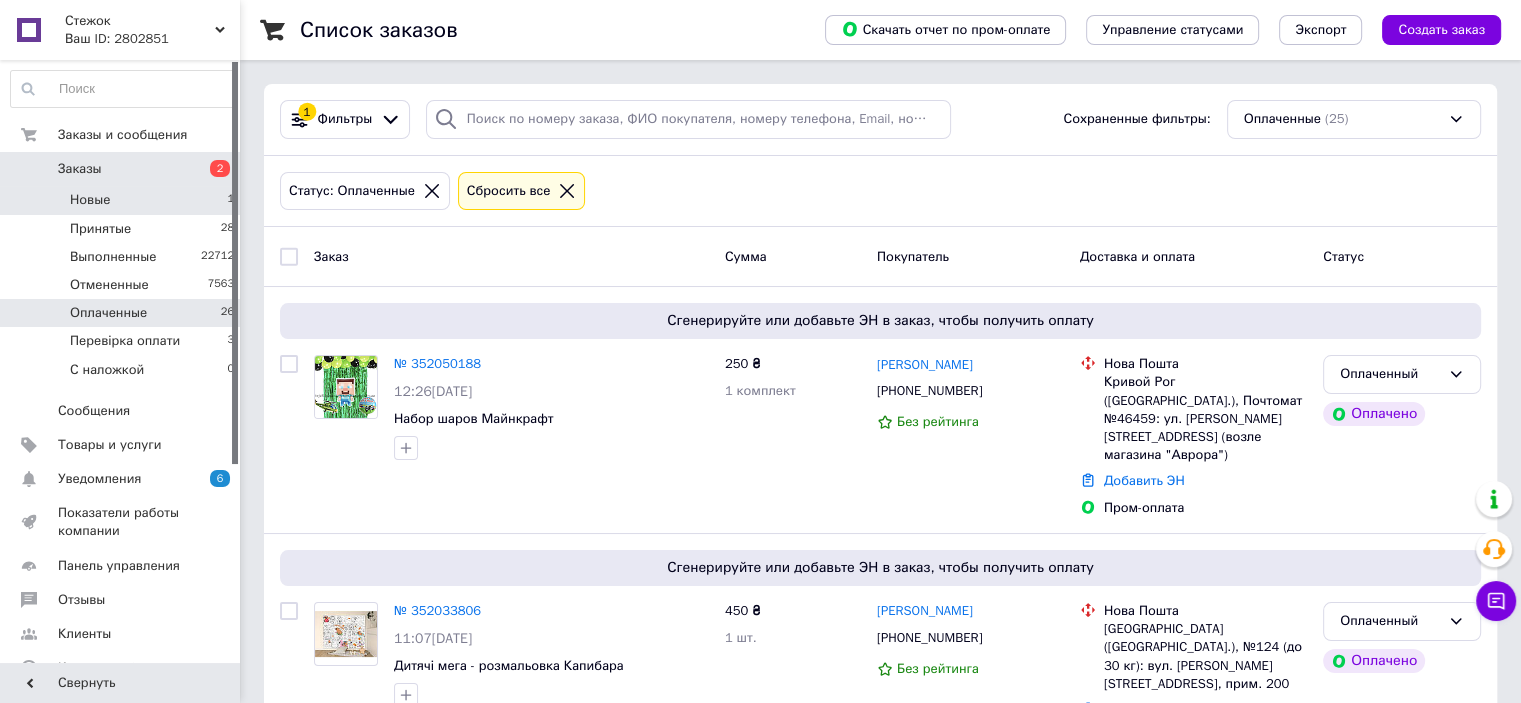 click on "Новые 1" at bounding box center (123, 200) 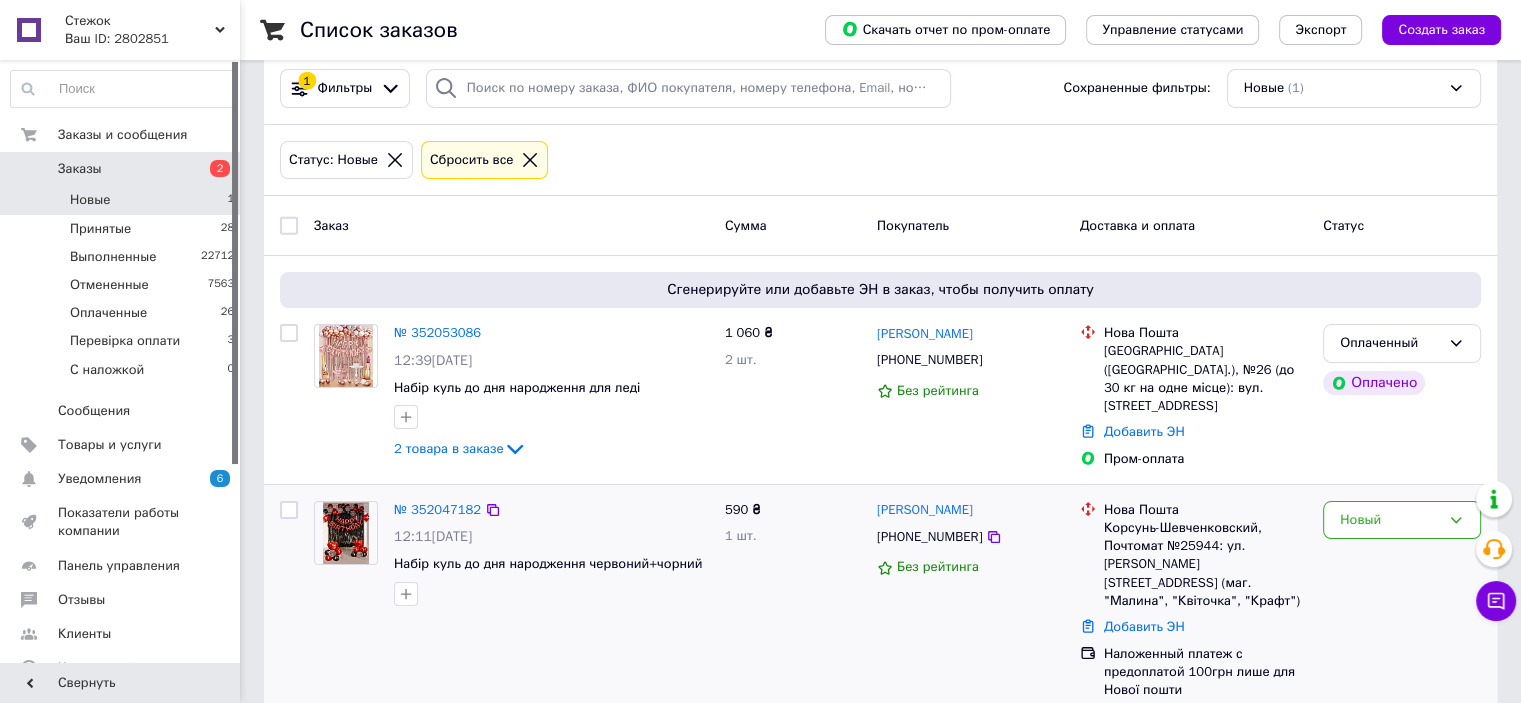 scroll, scrollTop: 40, scrollLeft: 0, axis: vertical 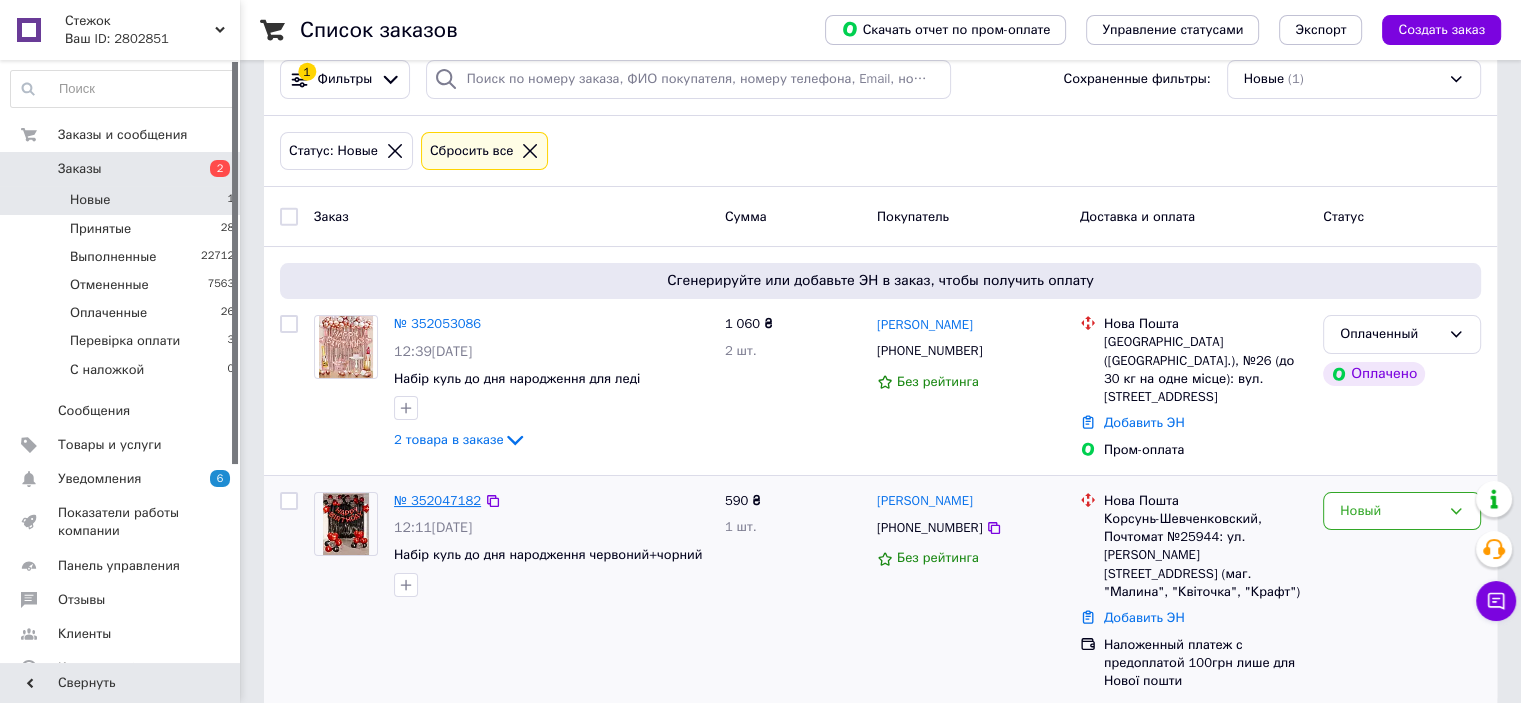 click on "№ 352047182" at bounding box center [437, 500] 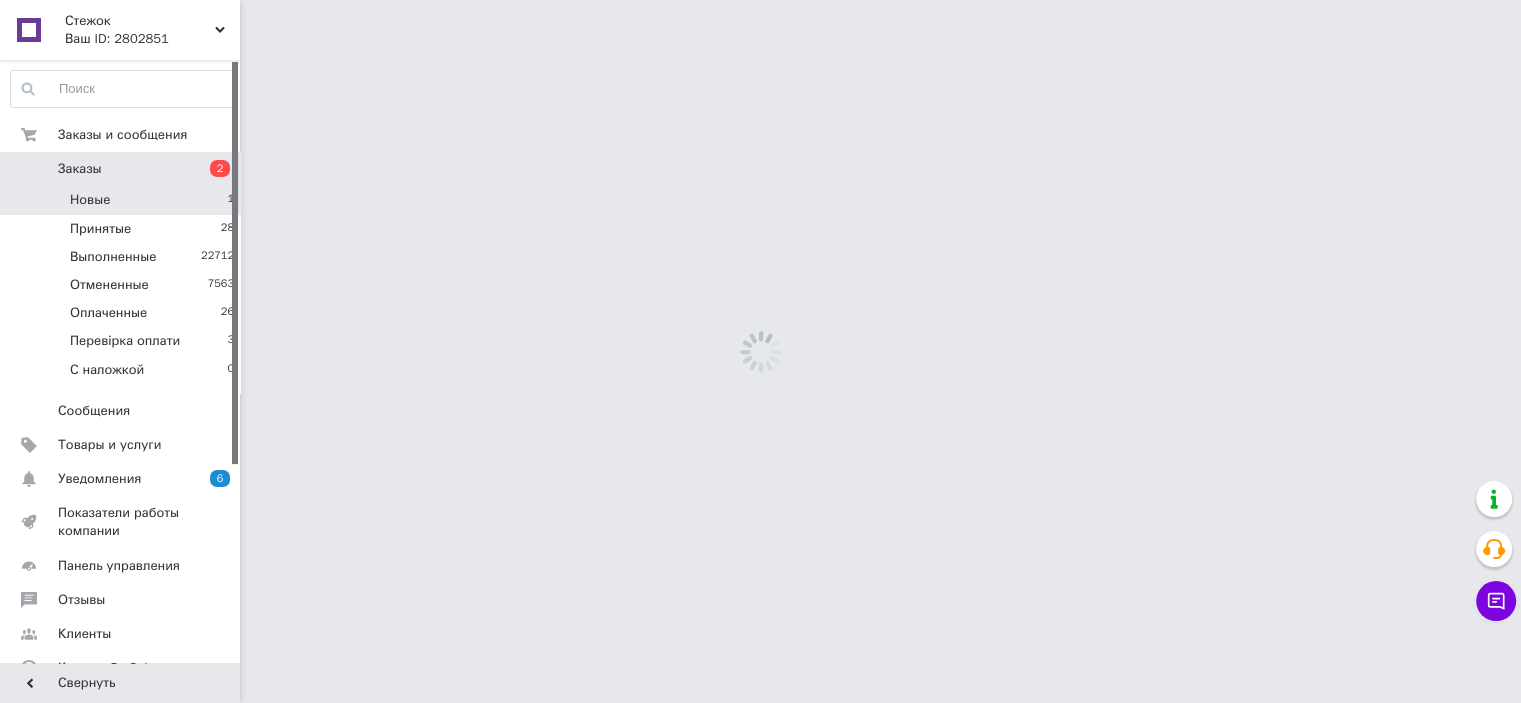 scroll, scrollTop: 0, scrollLeft: 0, axis: both 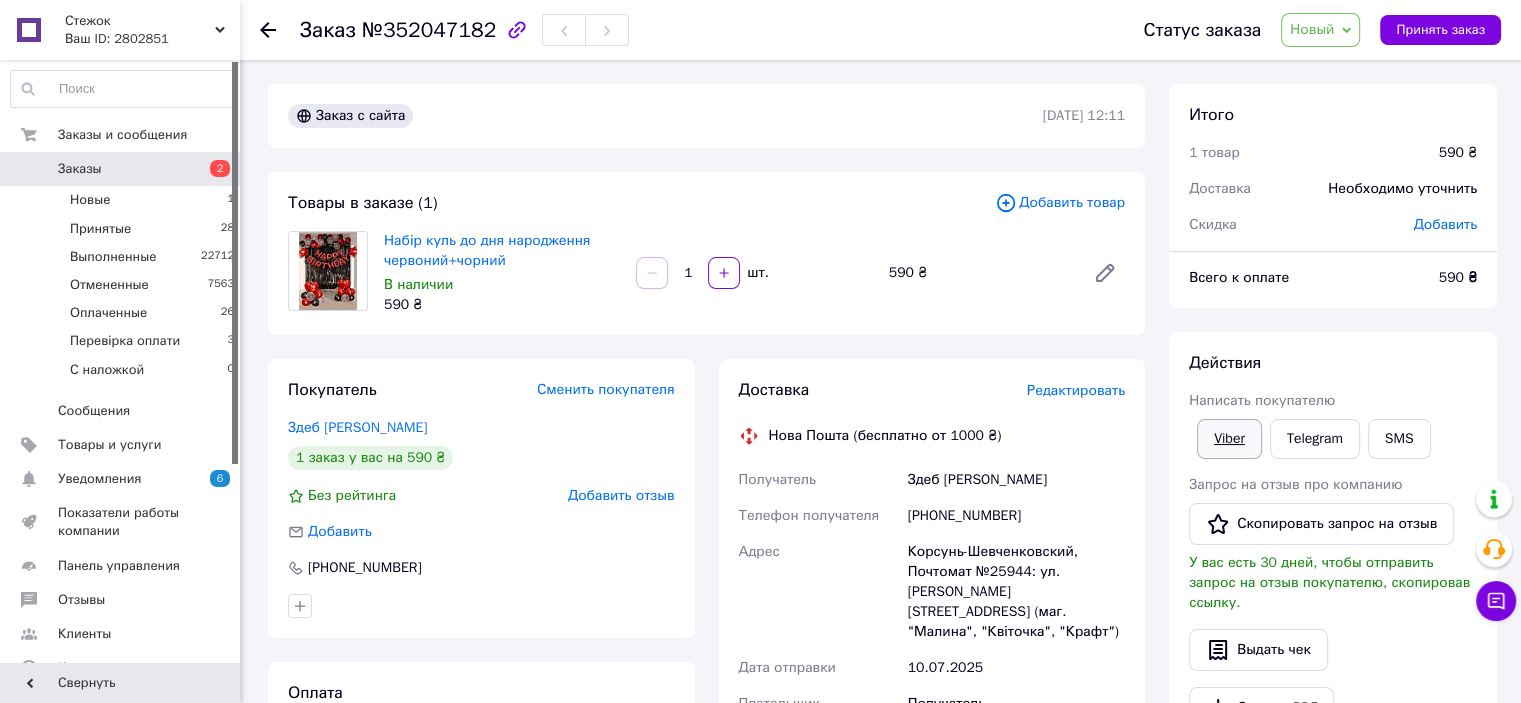 click on "Viber" at bounding box center (1229, 439) 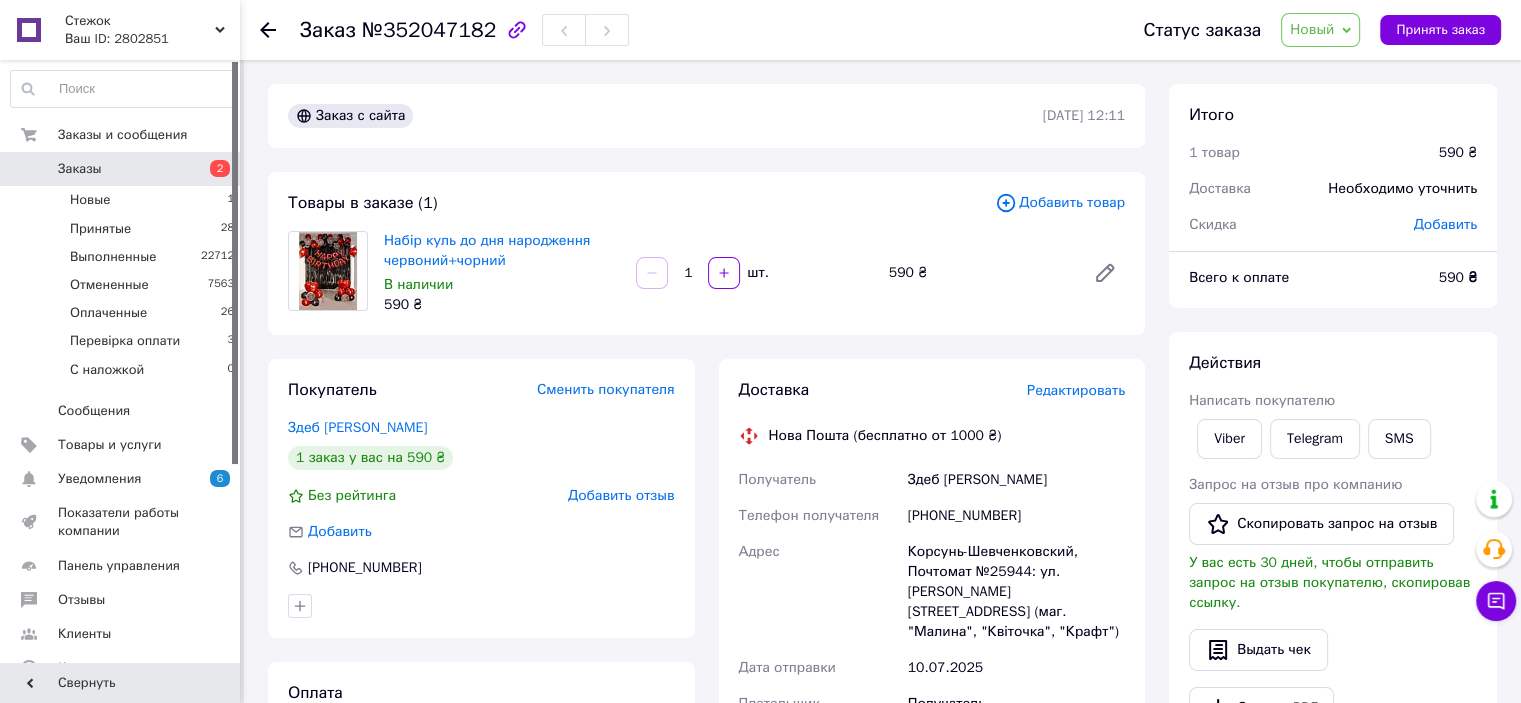 drag, startPoint x: 1308, startPoint y: 20, endPoint x: 1308, endPoint y: 50, distance: 30 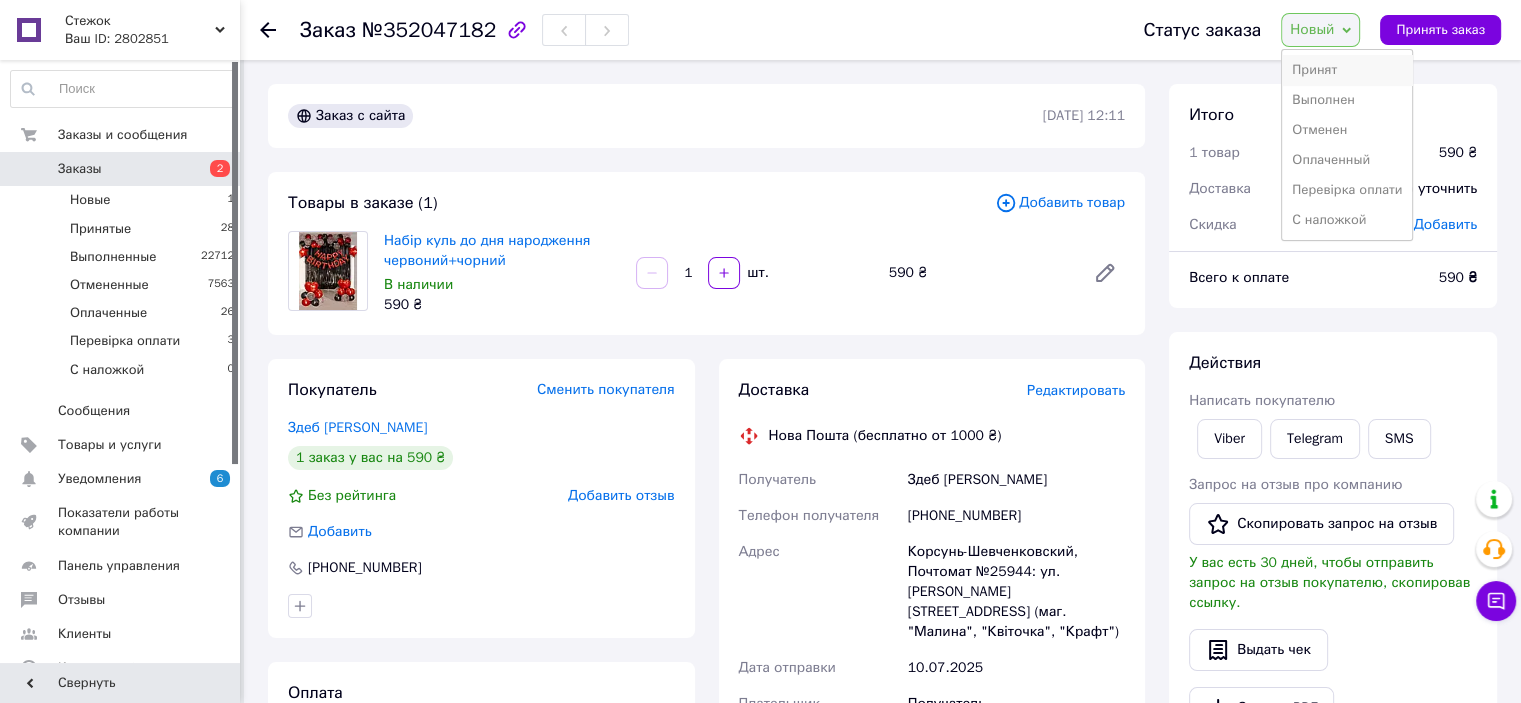click on "Принят" at bounding box center (1347, 70) 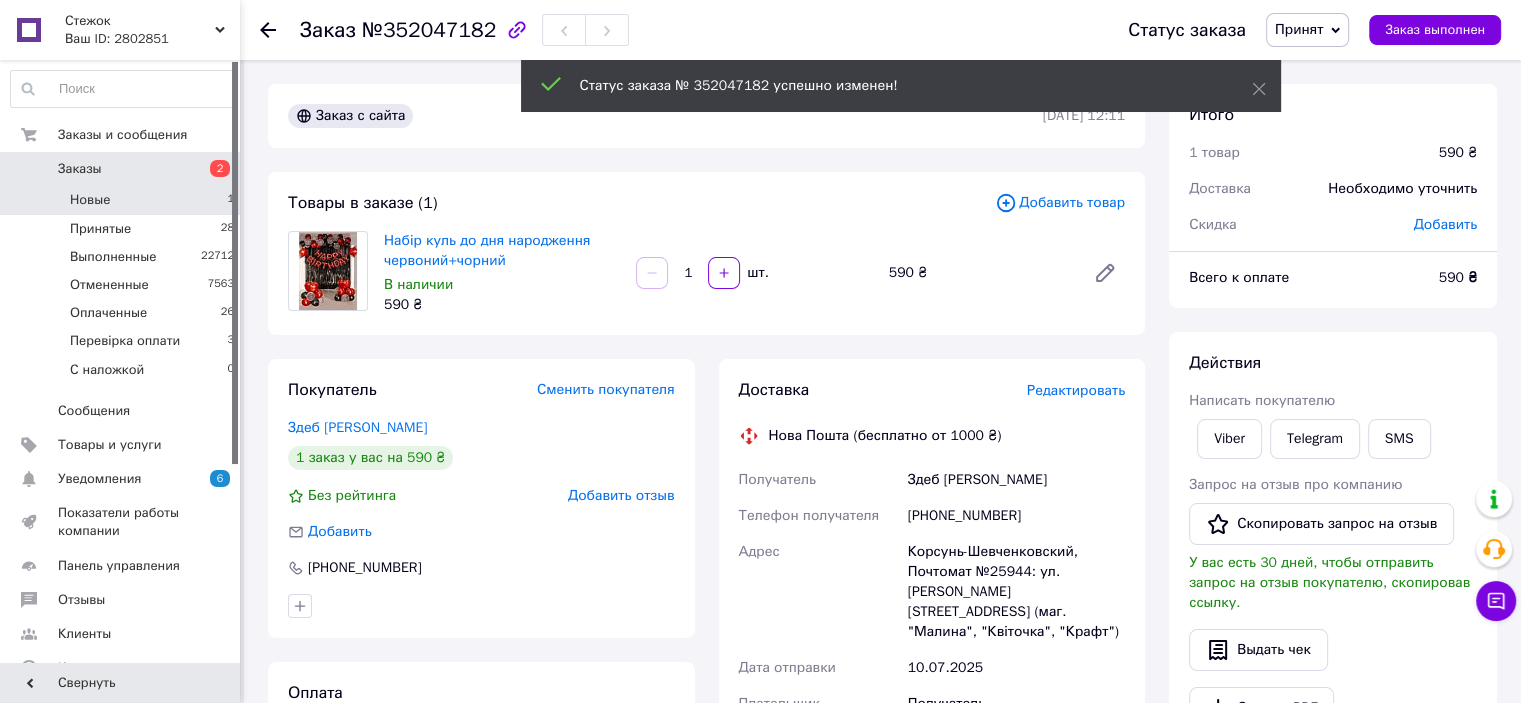 click on "Новые 1" at bounding box center (123, 200) 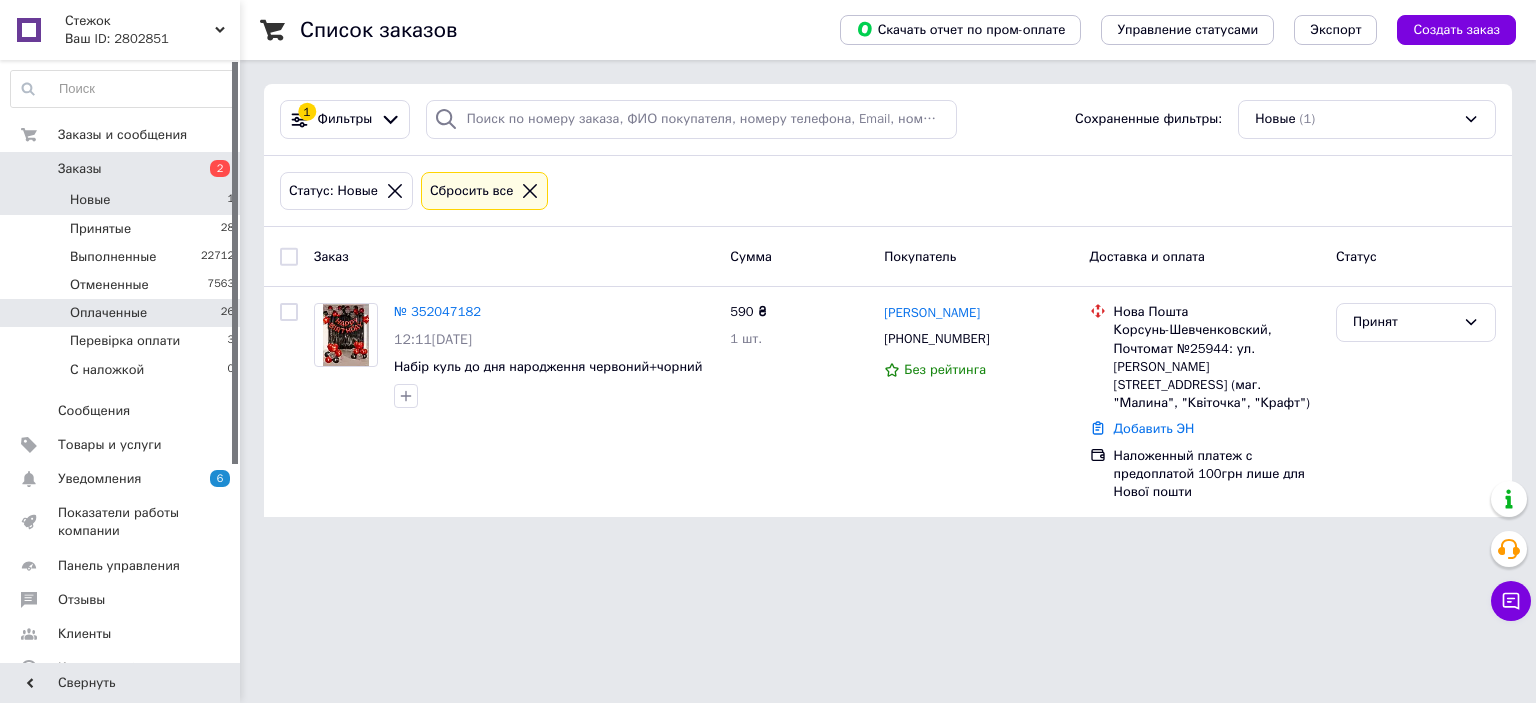 click on "Оплаченные 26" at bounding box center [123, 313] 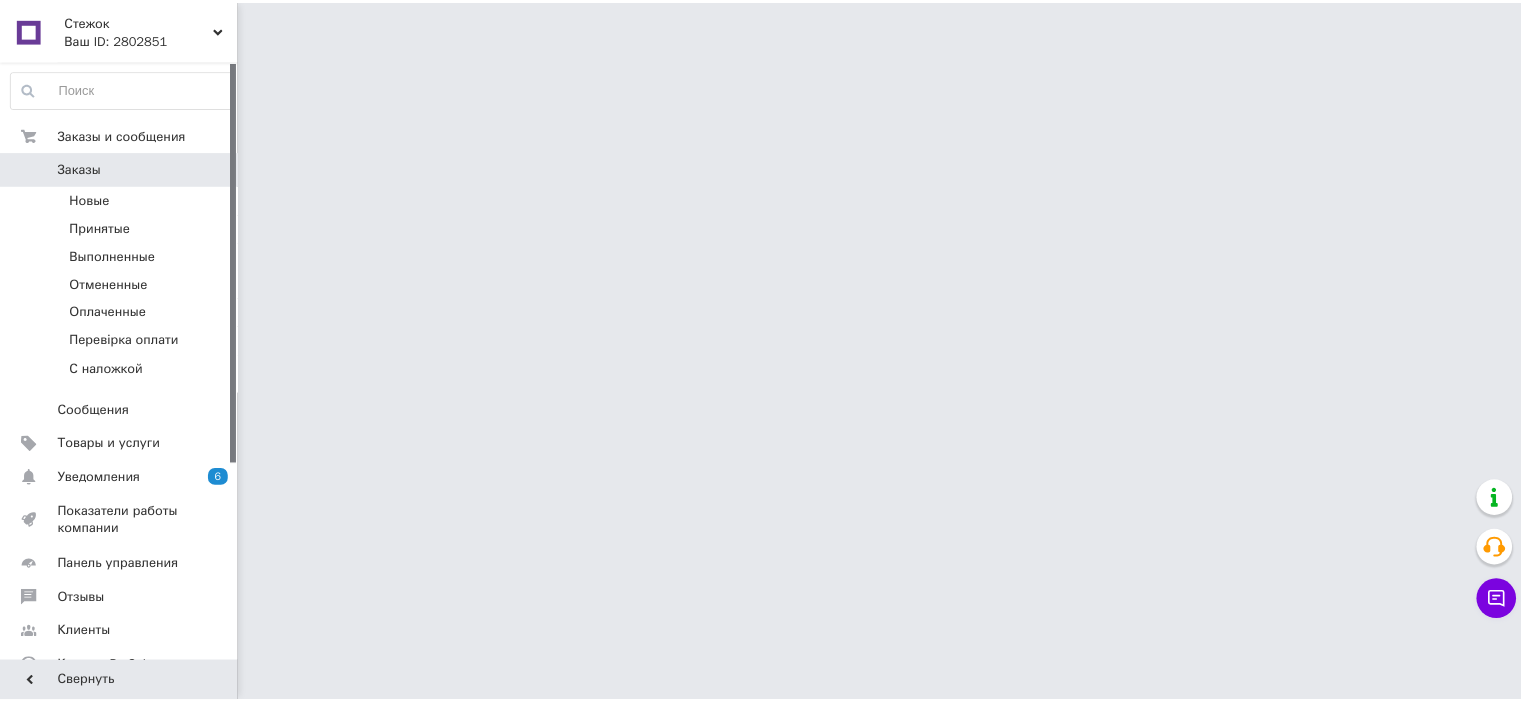 scroll, scrollTop: 0, scrollLeft: 0, axis: both 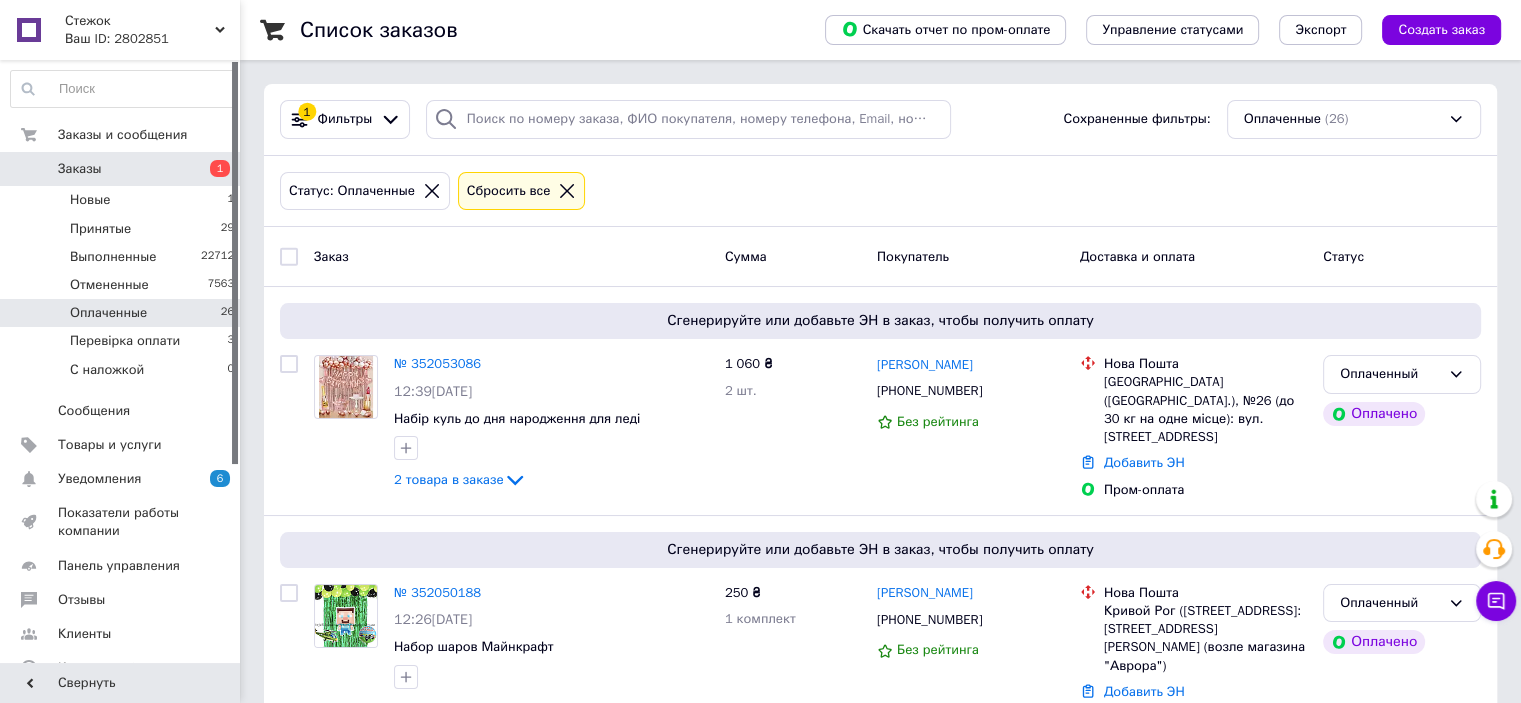 click on "Список заказов   Скачать отчет по пром-оплате Управление статусами Экспорт Создать заказ 1 Фильтры Сохраненные фильтры: Оплаченные (26) Статус: Оплаченные Сбросить все Заказ Сумма Покупатель Доставка и оплата Статус Сгенерируйте или добавьте ЭН в заказ, чтобы получить оплату № 352053086 12:39[DATE] Набір куль до дня народження для леді 2 товара в заказе 1 060 ₴ 2 шт. [PERSON_NAME] [PHONE_NUMBER] Без рейтинга [GEOGRAPHIC_DATA] ([GEOGRAPHIC_DATA].), №26 (до 30 кг на одне місце): вул. Європейська, 66 Добавить ЭН Пром-оплата Оплаченный Оплачено № 352050188 12:26[DATE] 250 ₴ 1 комплект" at bounding box center [880, 2852] 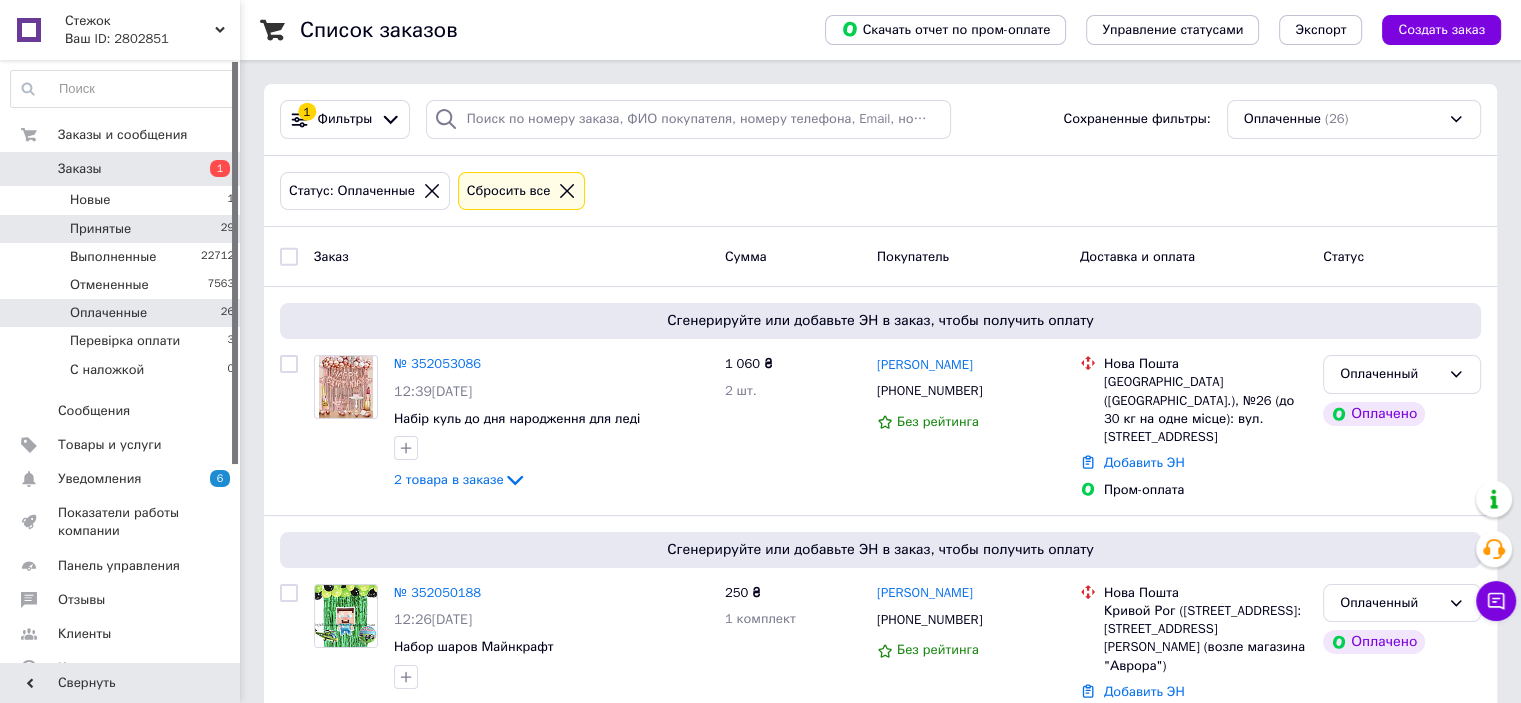click on "Принятые 29" at bounding box center (123, 229) 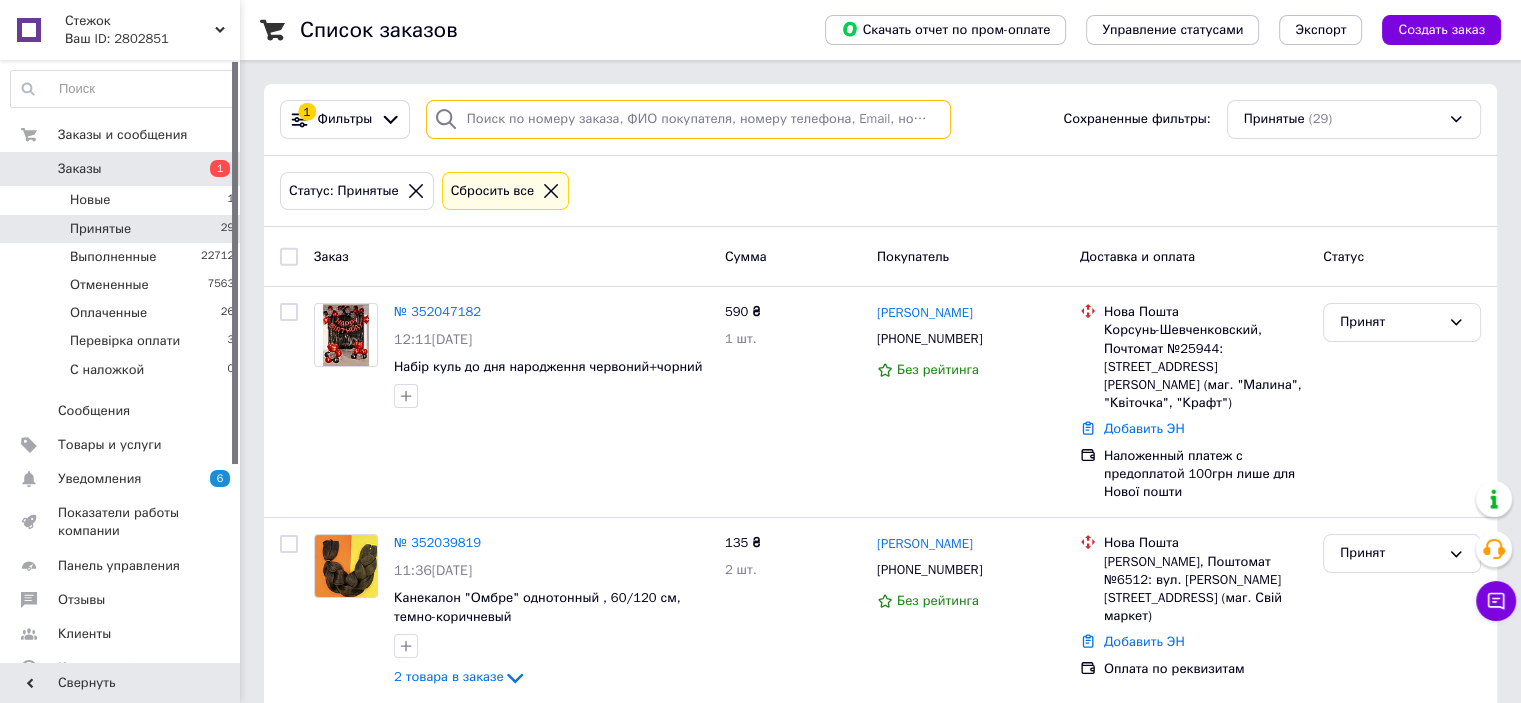 click at bounding box center (688, 119) 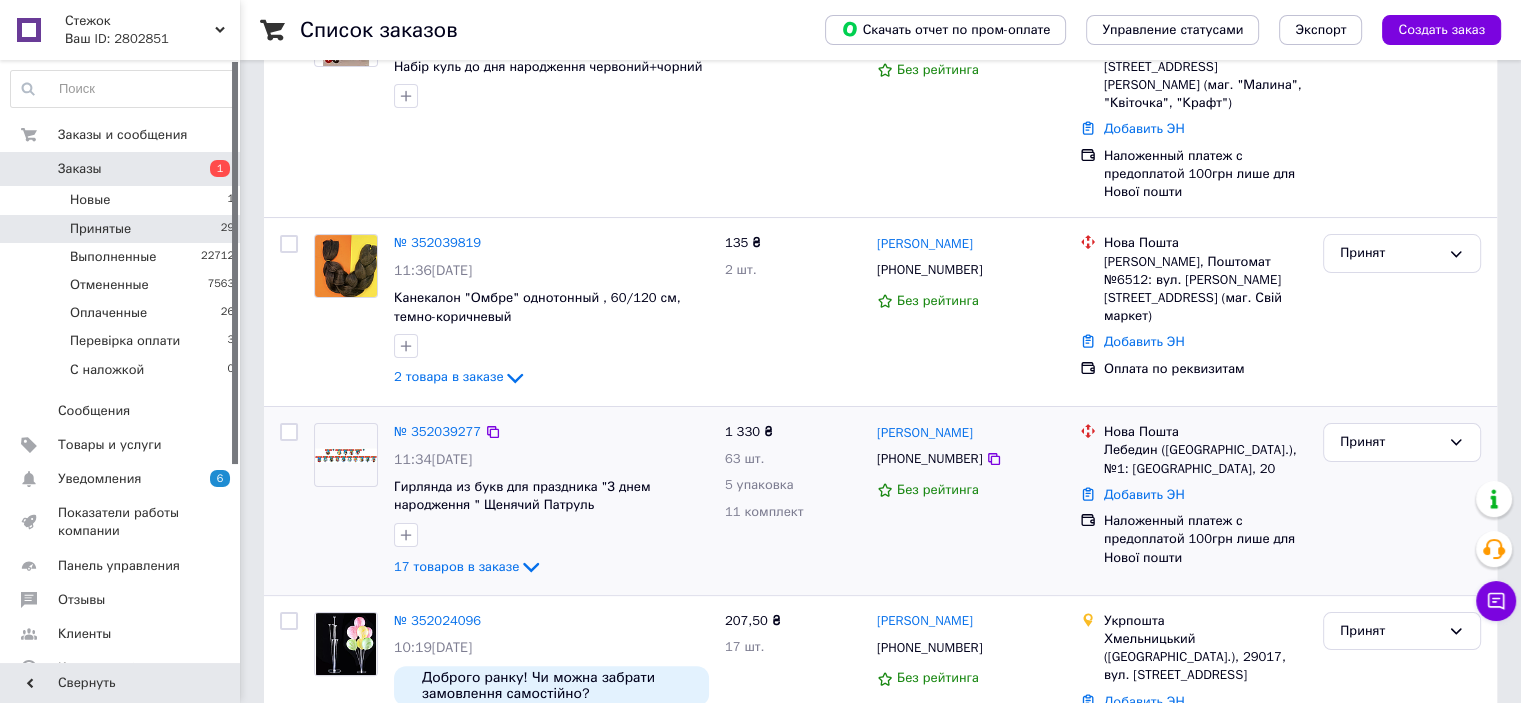 scroll, scrollTop: 700, scrollLeft: 0, axis: vertical 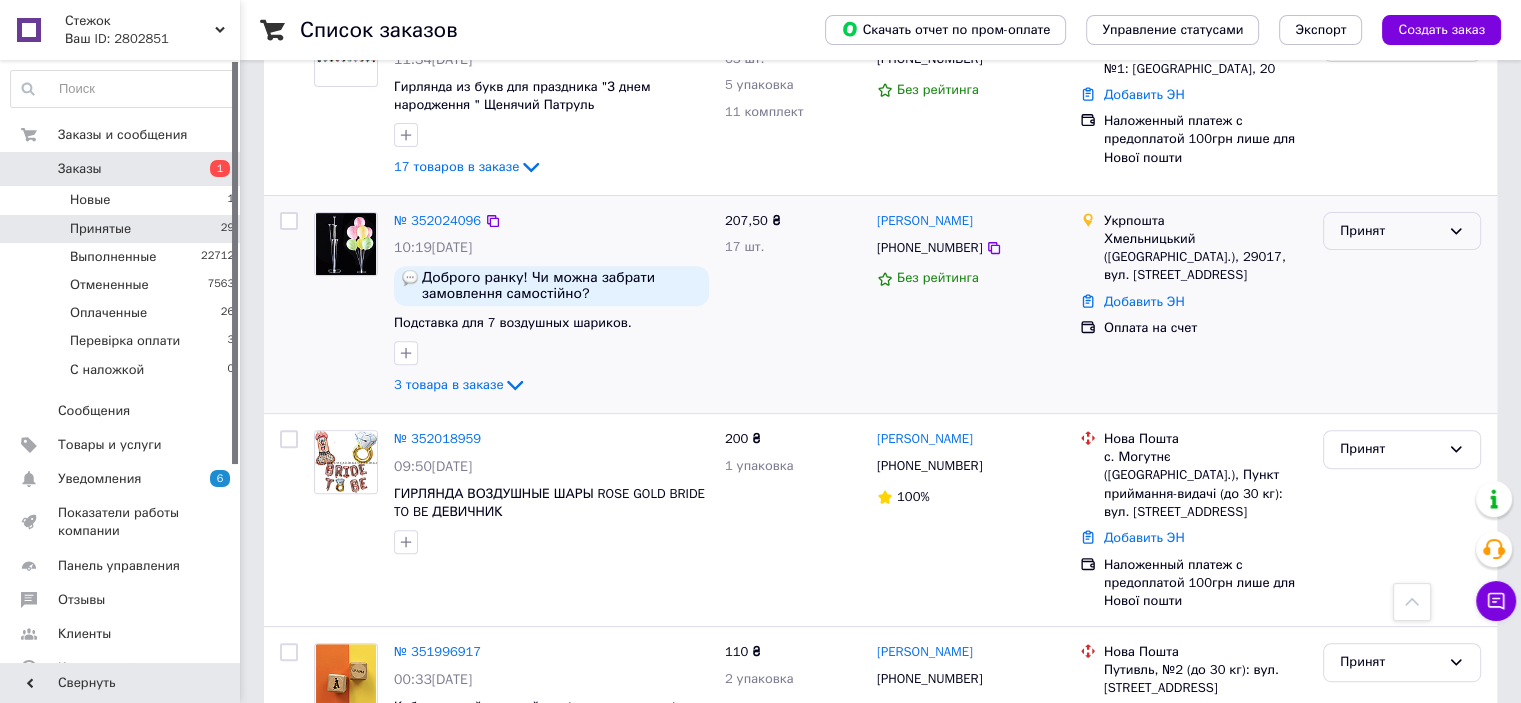 click on "Принят" at bounding box center (1390, 231) 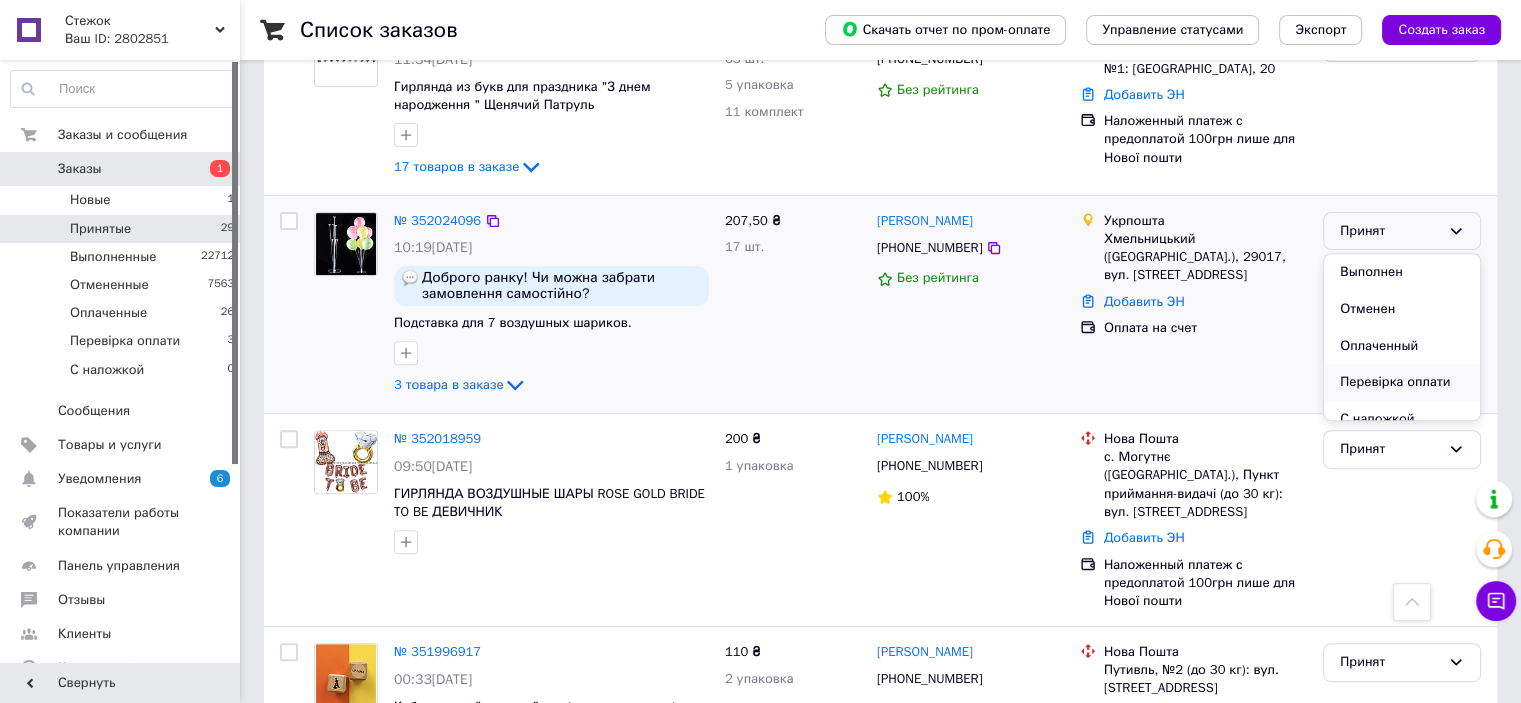 click on "Перевірка оплати" at bounding box center (1402, 382) 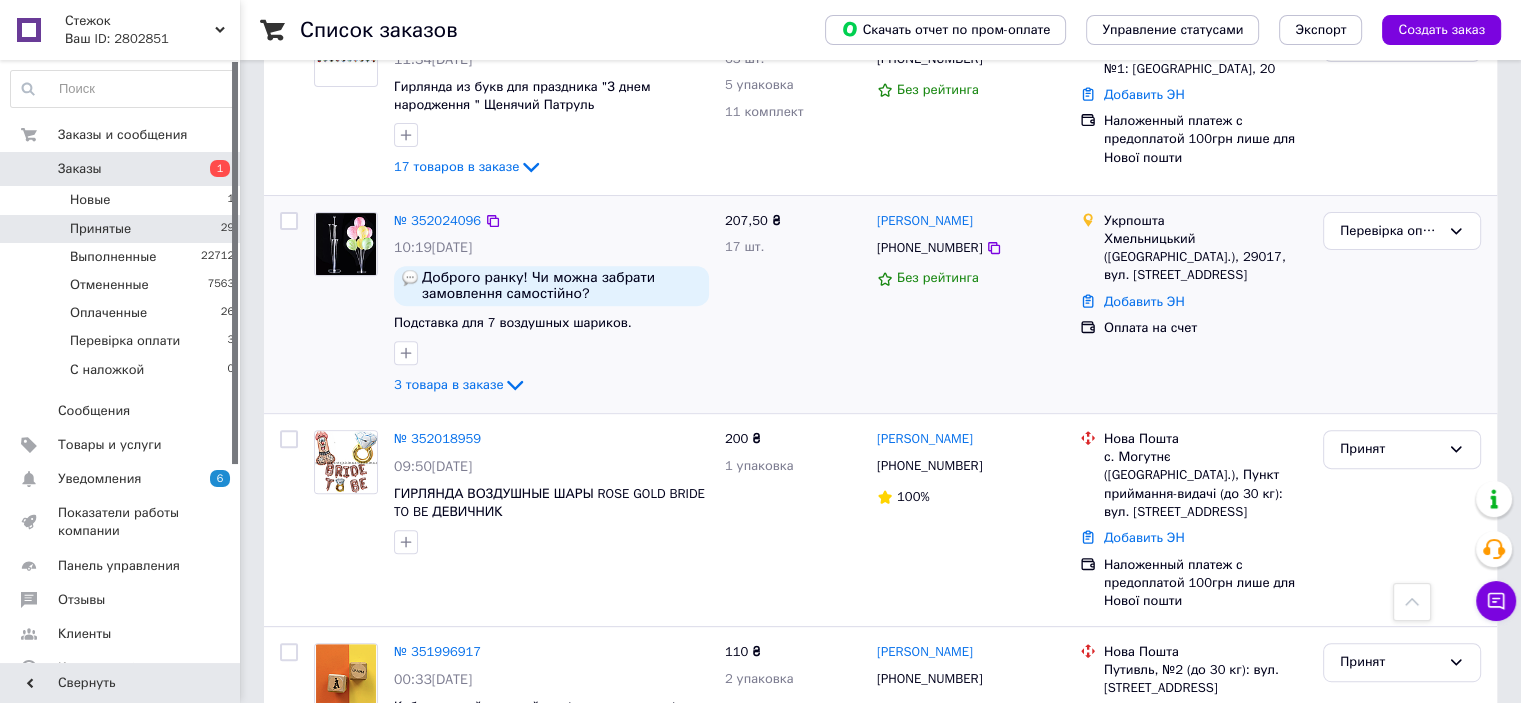 click on "Список заказов   Скачать отчет по пром-оплате Управление статусами Экспорт Создать заказ 1 Фильтры Сохраненные фильтры: Принятые (29) Статус: Принятые Сбросить все Заказ Сумма Покупатель Доставка и оплата Статус № 352047182 12:11, 10.07.2025 Набір куль до дня народження червоний+чорний 590 ₴ 1 шт. Ярослав Здеб +380936454792 Без рейтинга Нова Пошта Корсунь-Шевченковский, Почтомат №25944: ул. Ярослава Мудрого, 83а (маг. "Малина", "Квіточка", "Крафт") Добавить ЭН Наложенный платеж с предоплатой 100грн лише для Нової пошти Принят № 352039819 11:36, 10.07.2025 2 товара в заказе 135 ₴ 2 шт. Віта Новосад 100%" at bounding box center (880, 2200) 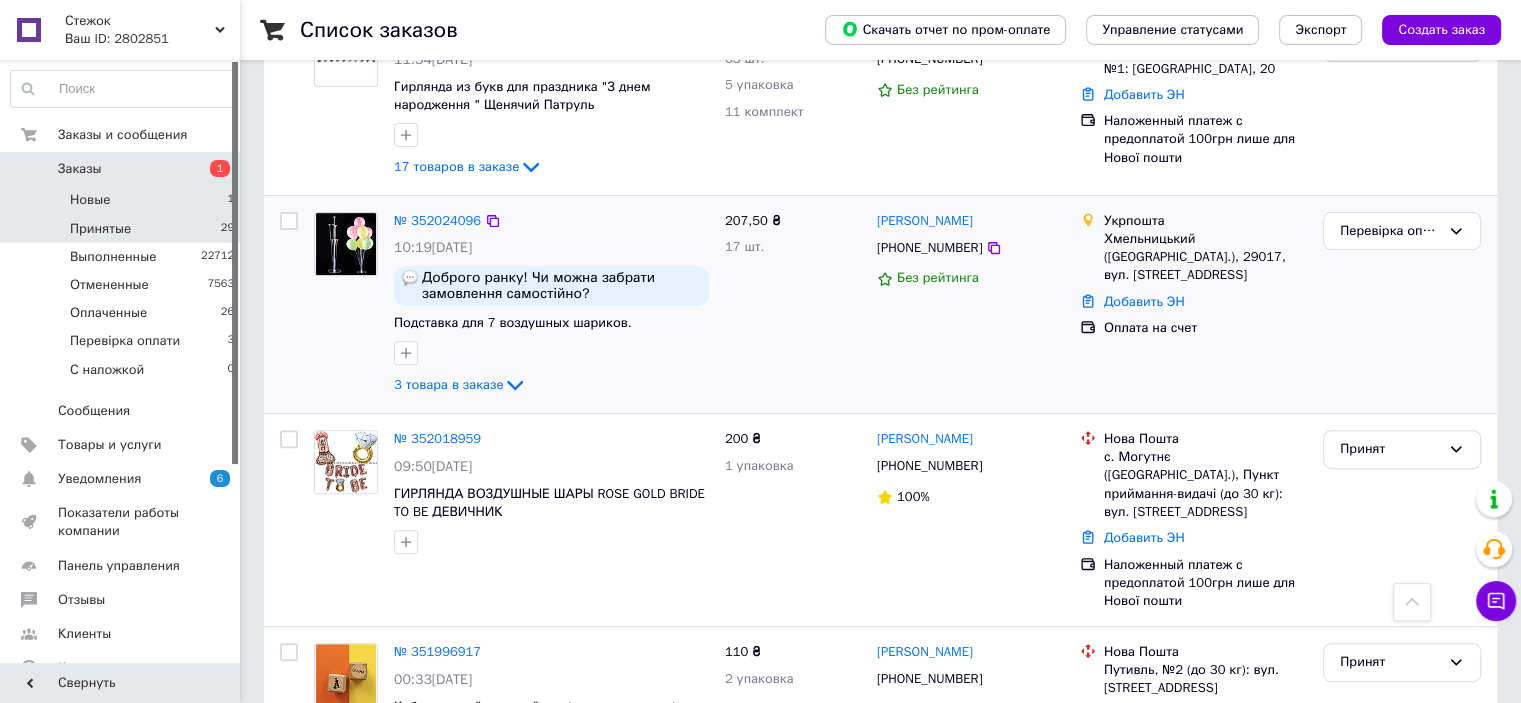 click on "Новые 1" at bounding box center (123, 200) 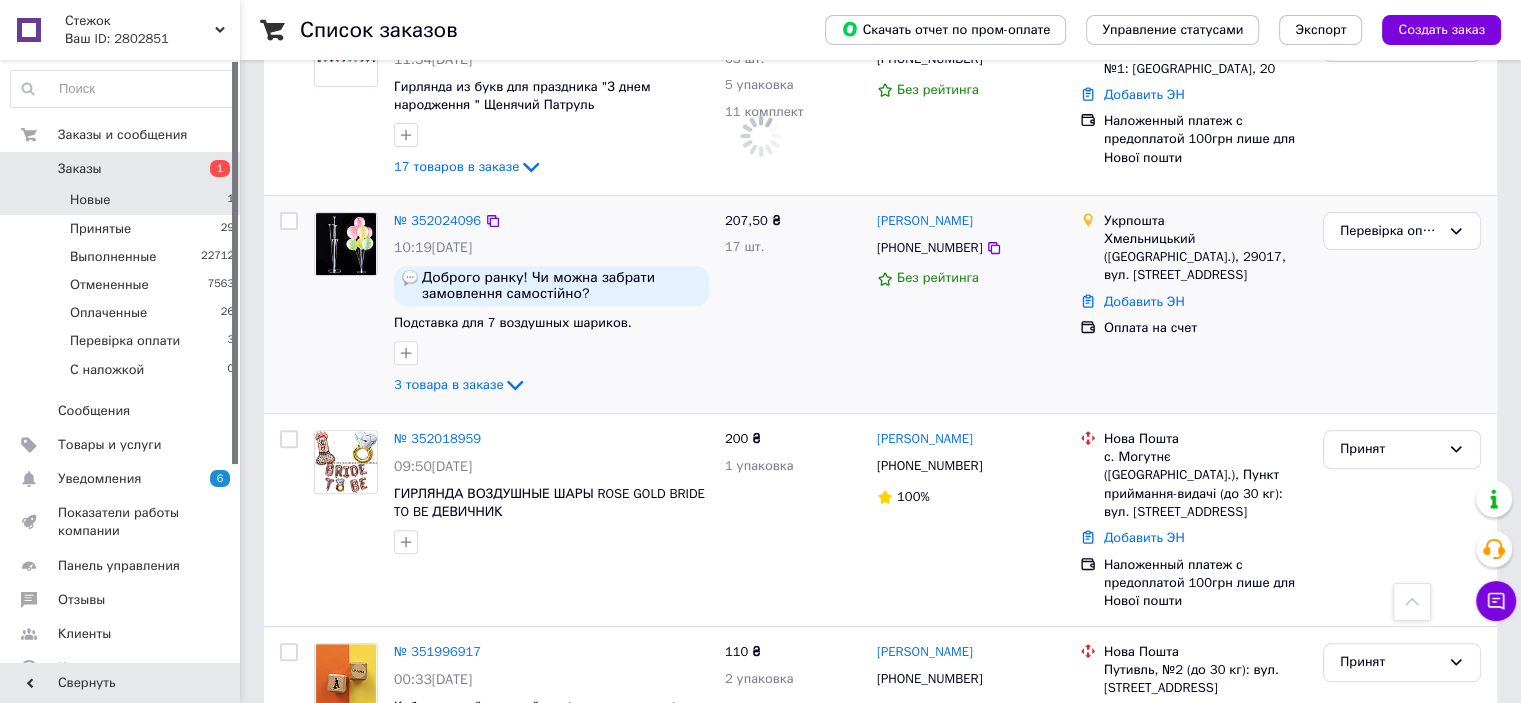 scroll, scrollTop: 0, scrollLeft: 0, axis: both 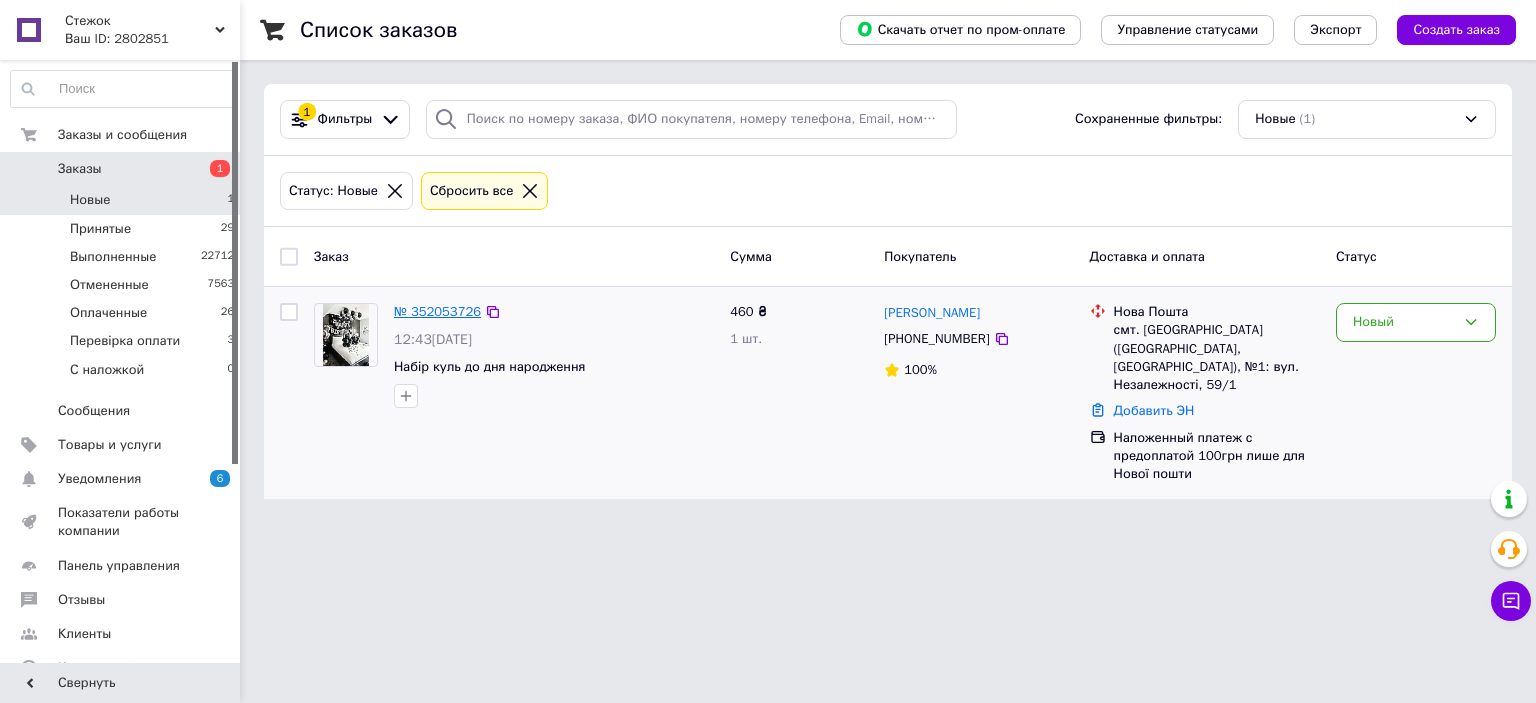 click on "№ 352053726" at bounding box center [437, 311] 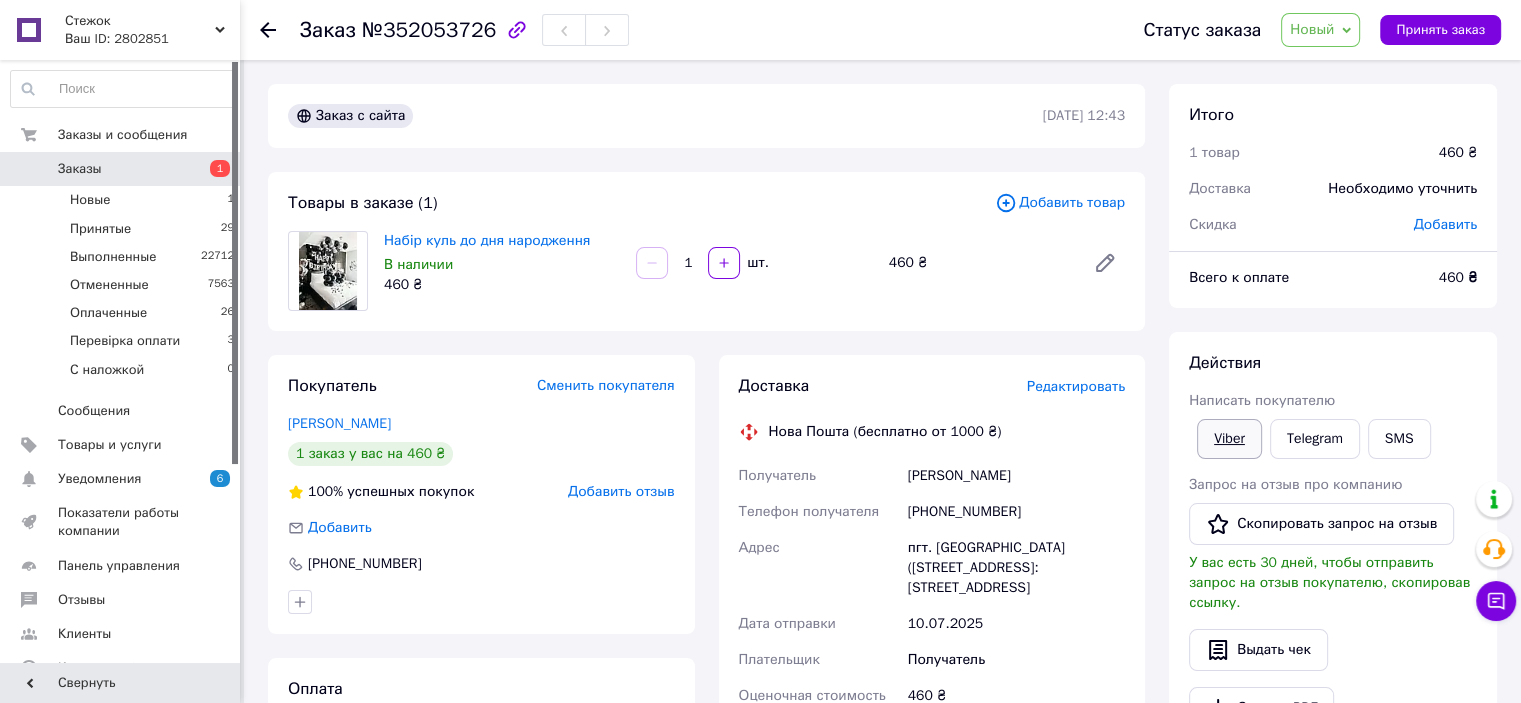 click on "Viber" at bounding box center (1229, 439) 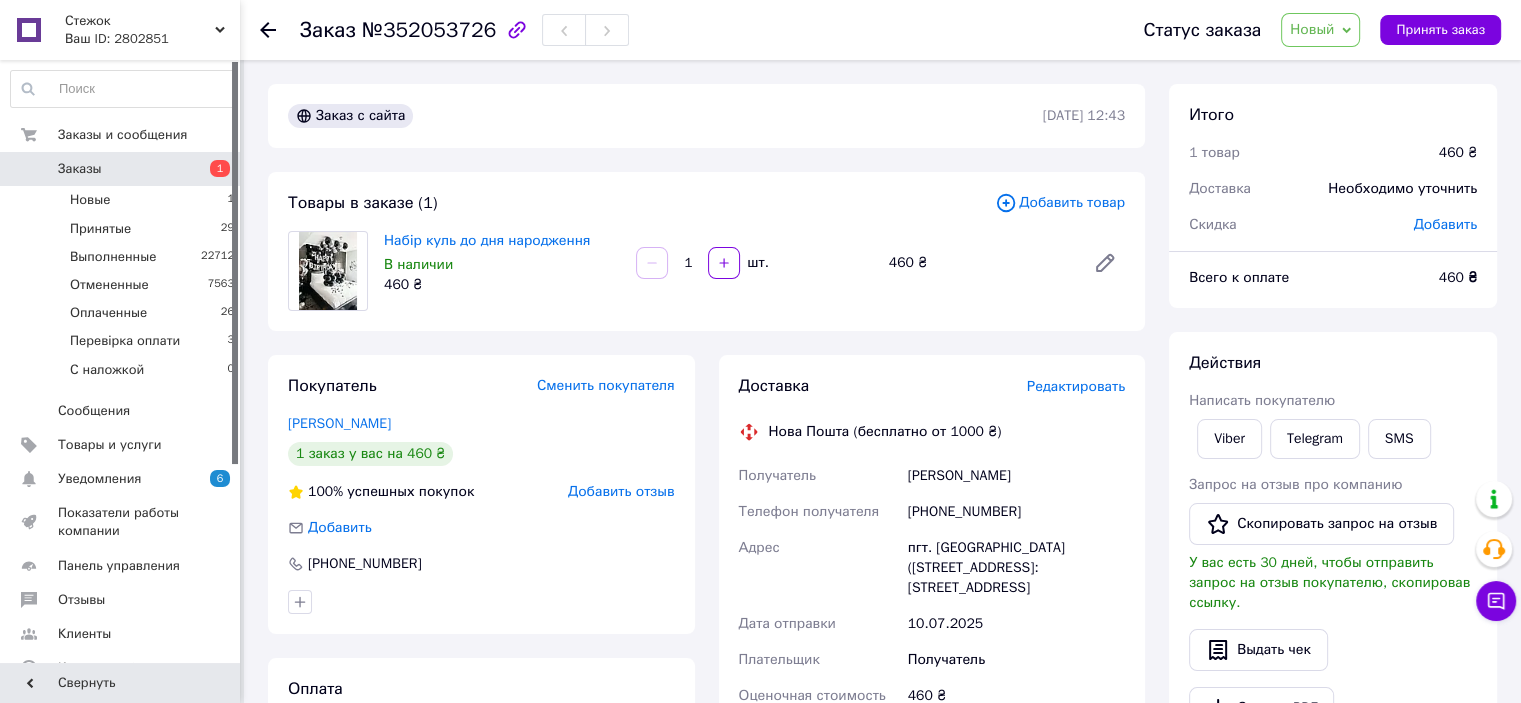 drag, startPoint x: 1322, startPoint y: 44, endPoint x: 1322, endPoint y: 61, distance: 17 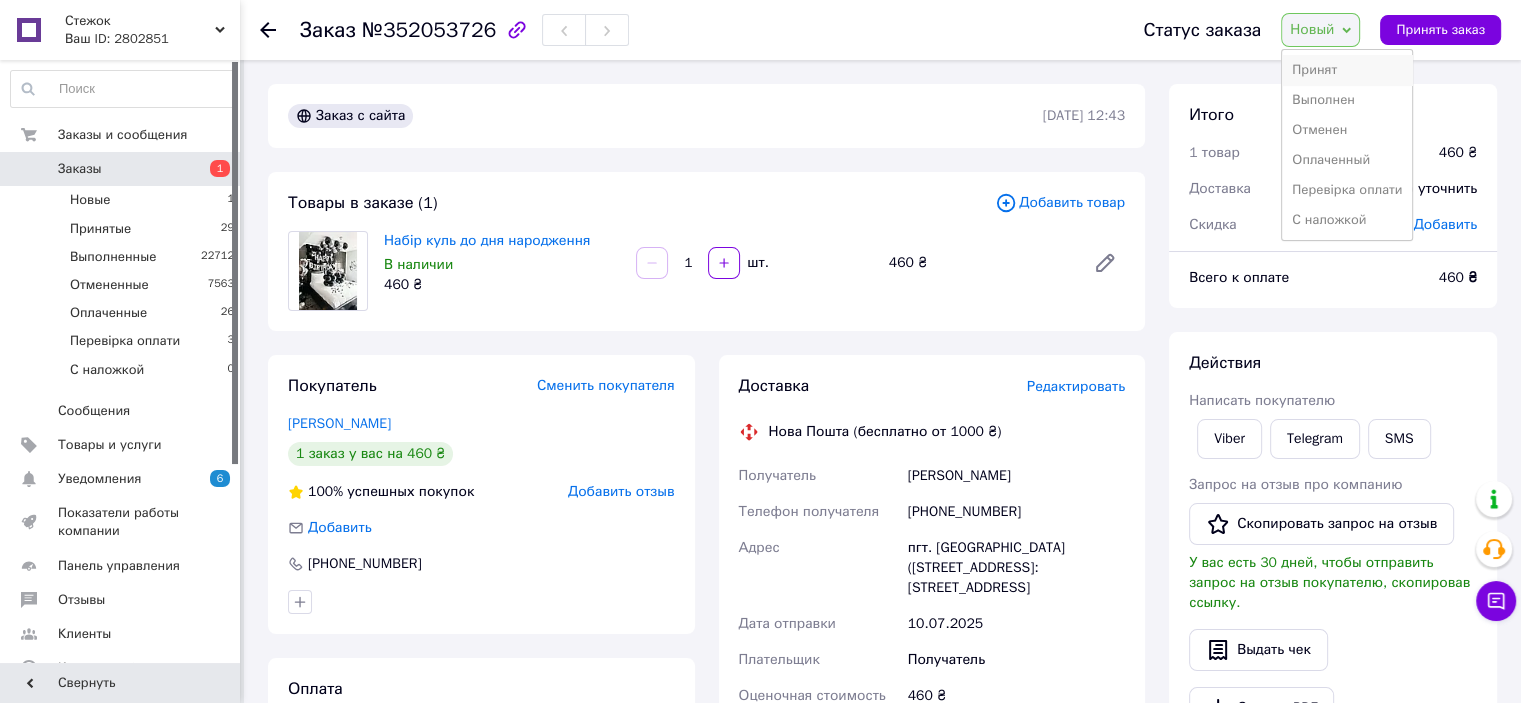click on "Принят" at bounding box center [1347, 70] 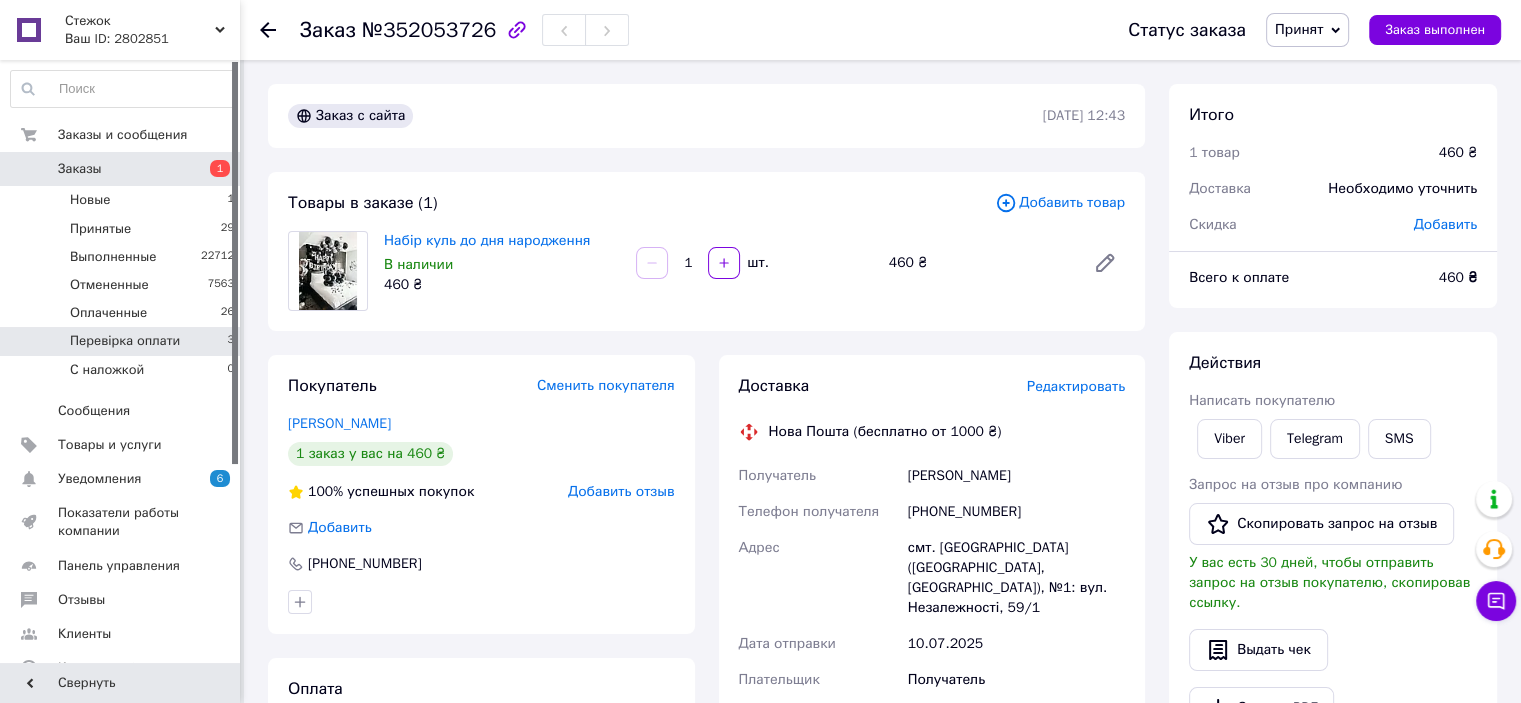 click on "Перевірка оплати 3" at bounding box center (123, 341) 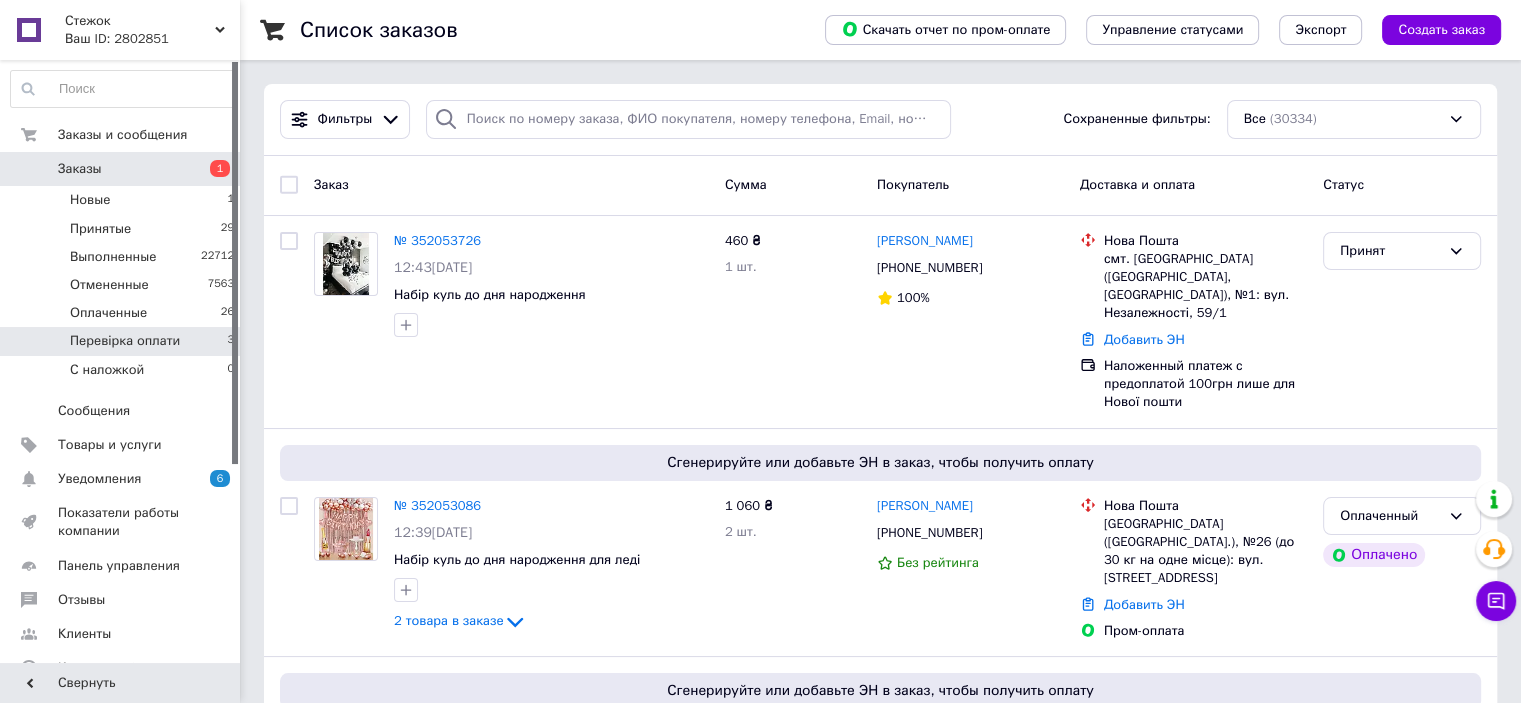 click on "Перевірка оплати" at bounding box center [125, 341] 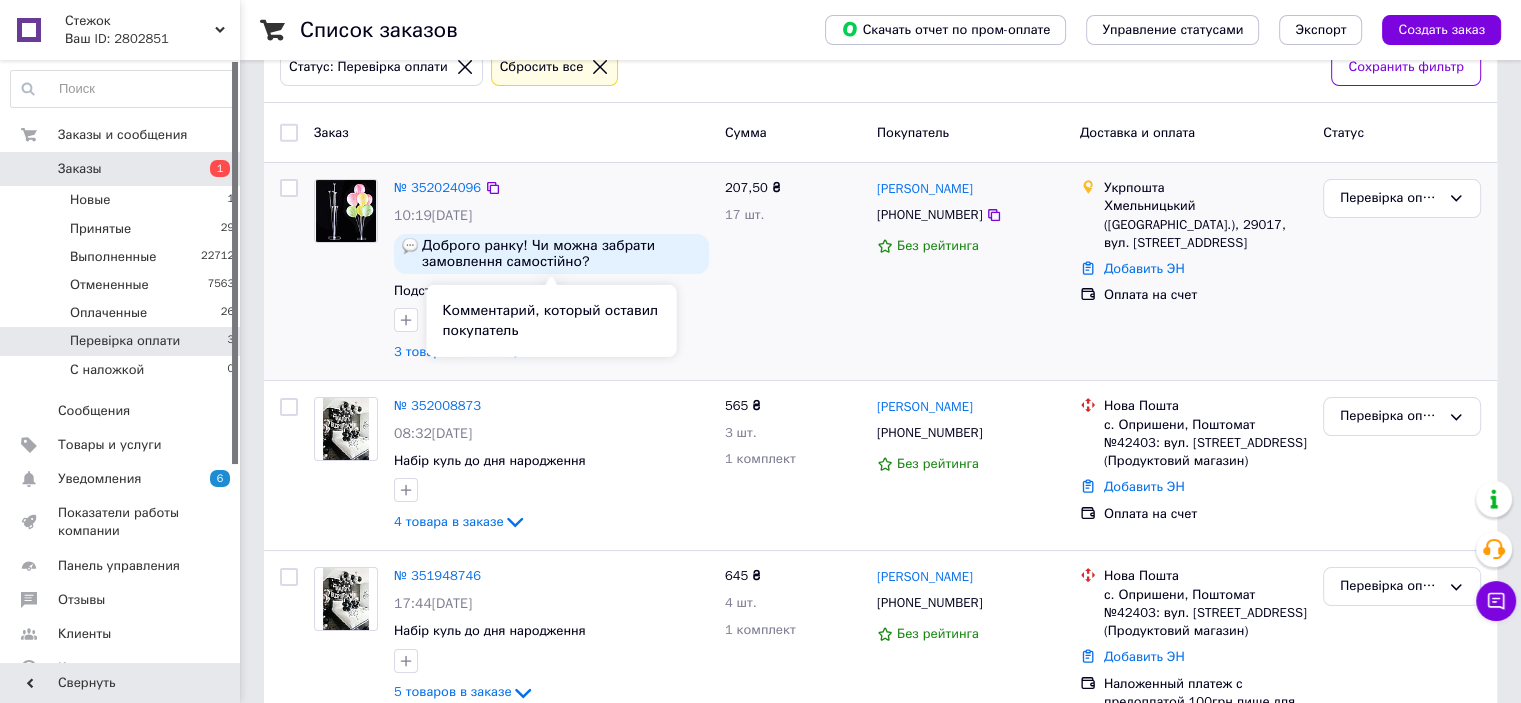 scroll, scrollTop: 300, scrollLeft: 0, axis: vertical 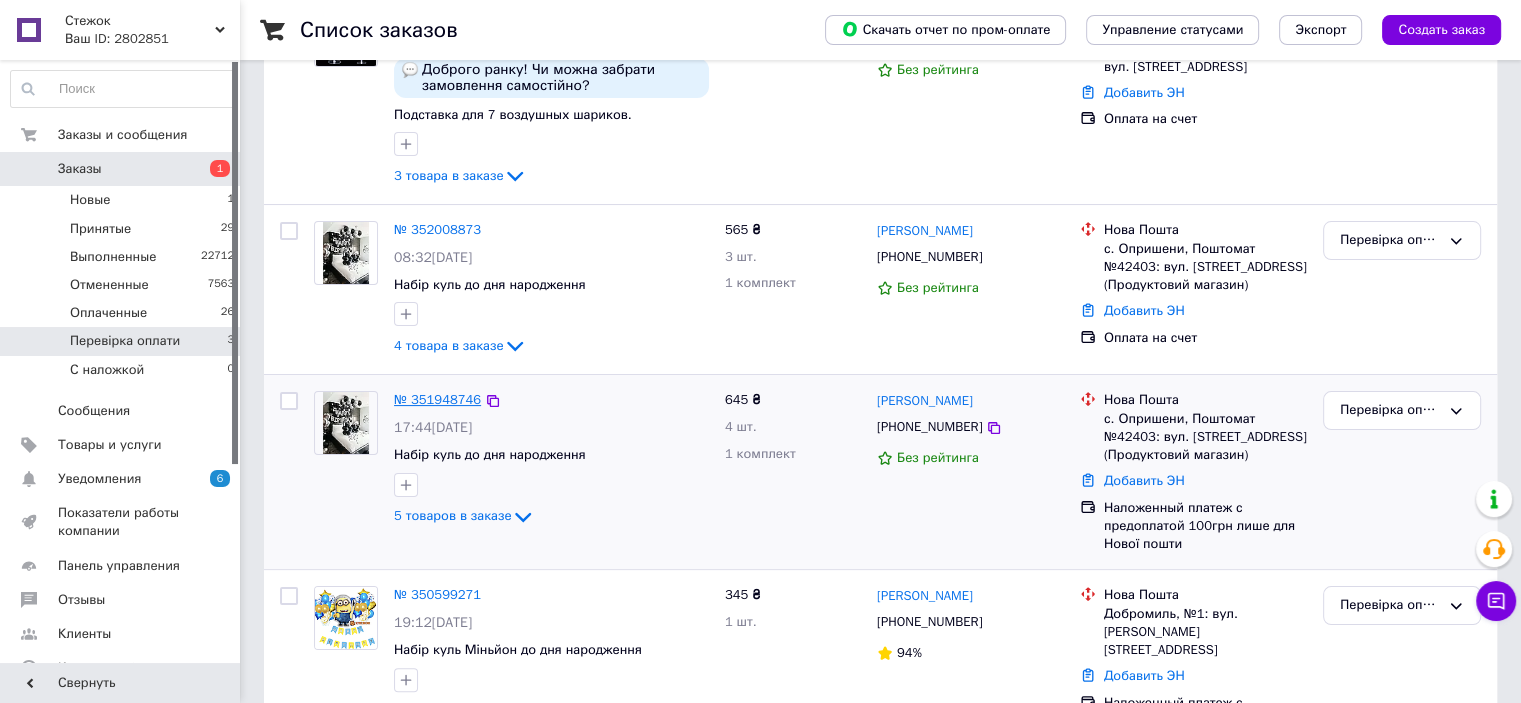 click on "№ 351948746" at bounding box center [437, 399] 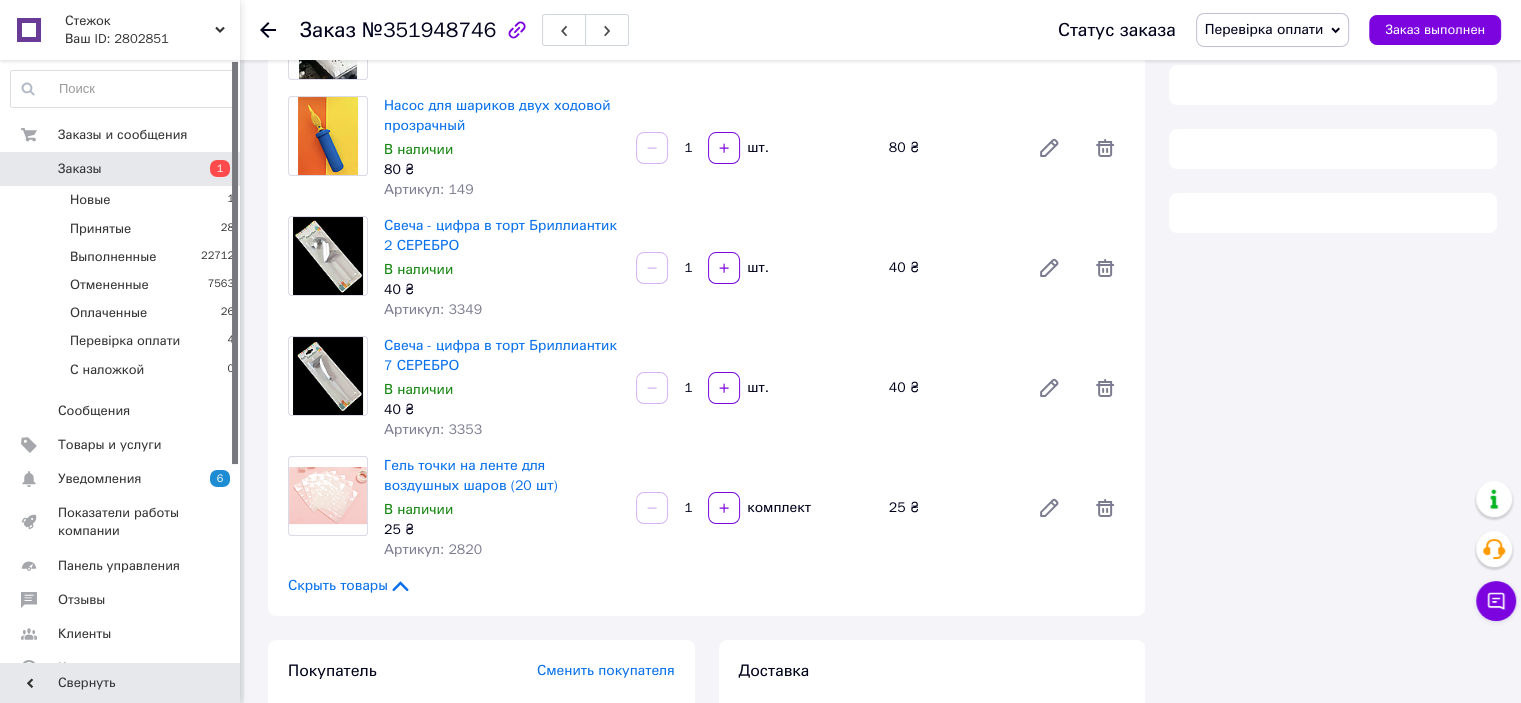 scroll, scrollTop: 0, scrollLeft: 0, axis: both 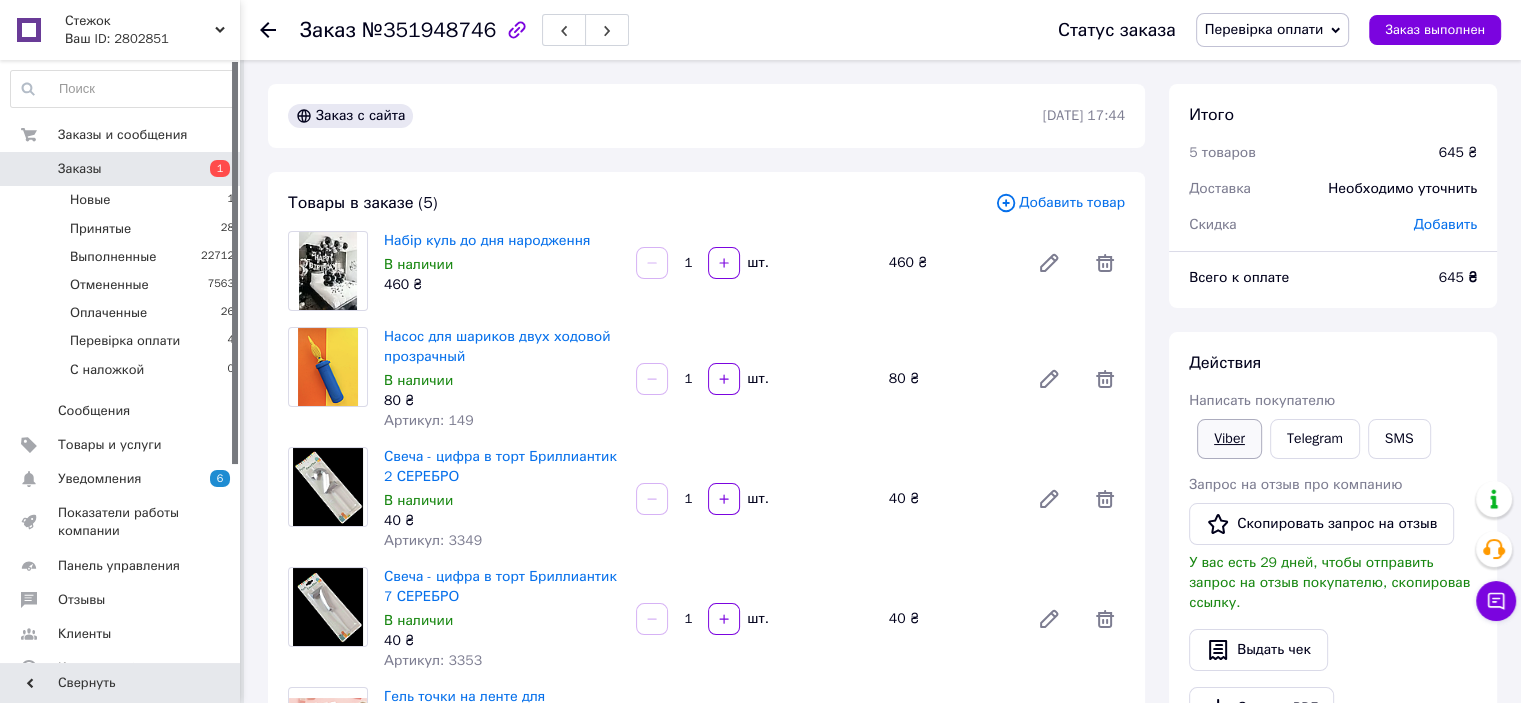 click on "Viber" at bounding box center [1229, 439] 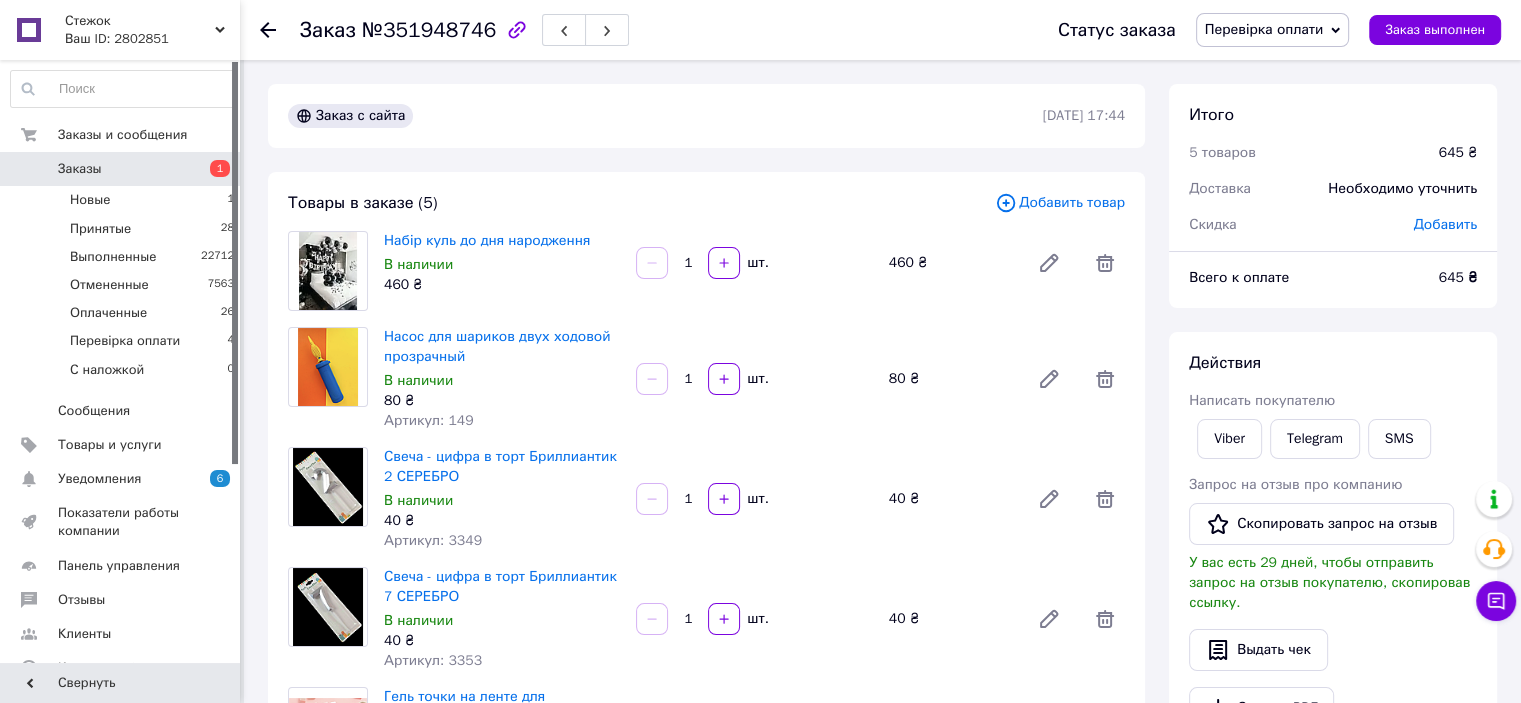 click on "Скидка" at bounding box center [1289, 225] 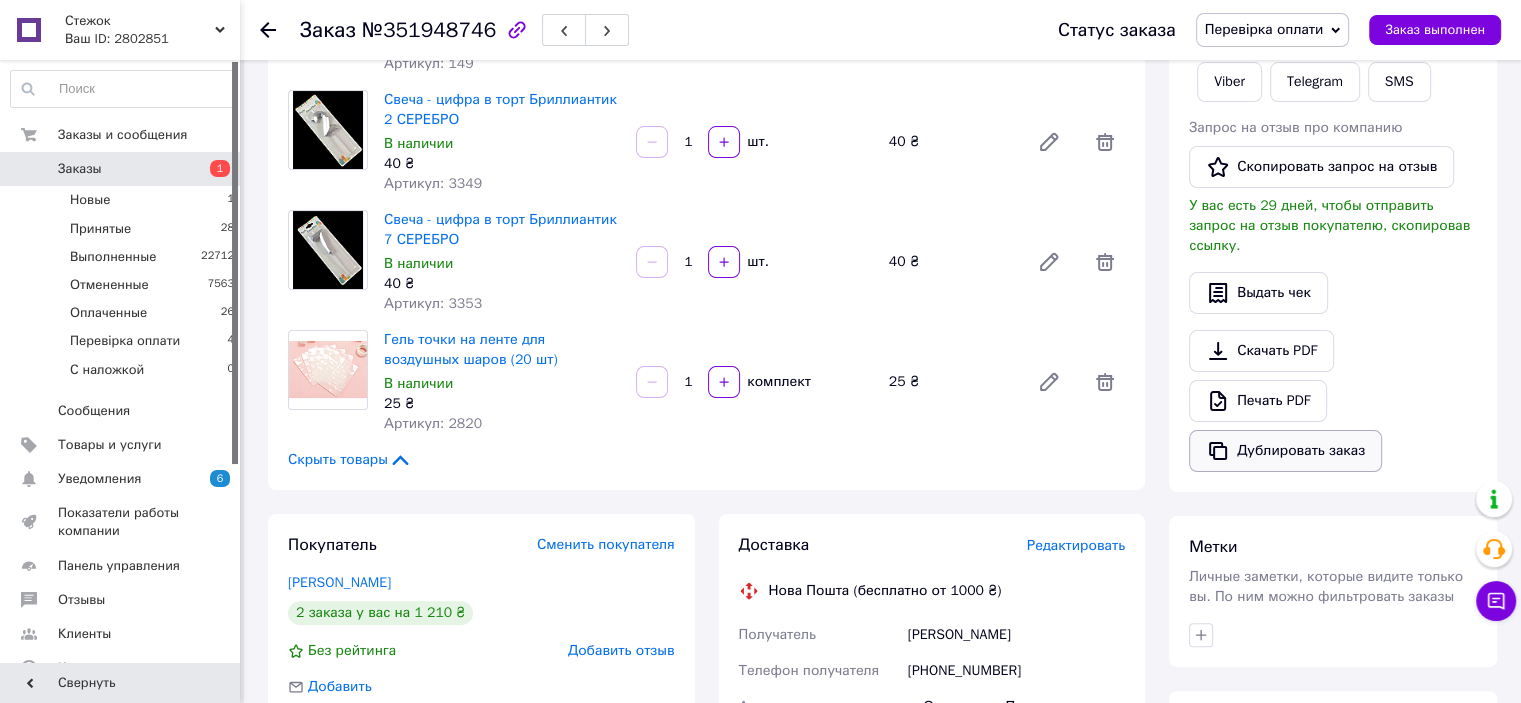 scroll, scrollTop: 100, scrollLeft: 0, axis: vertical 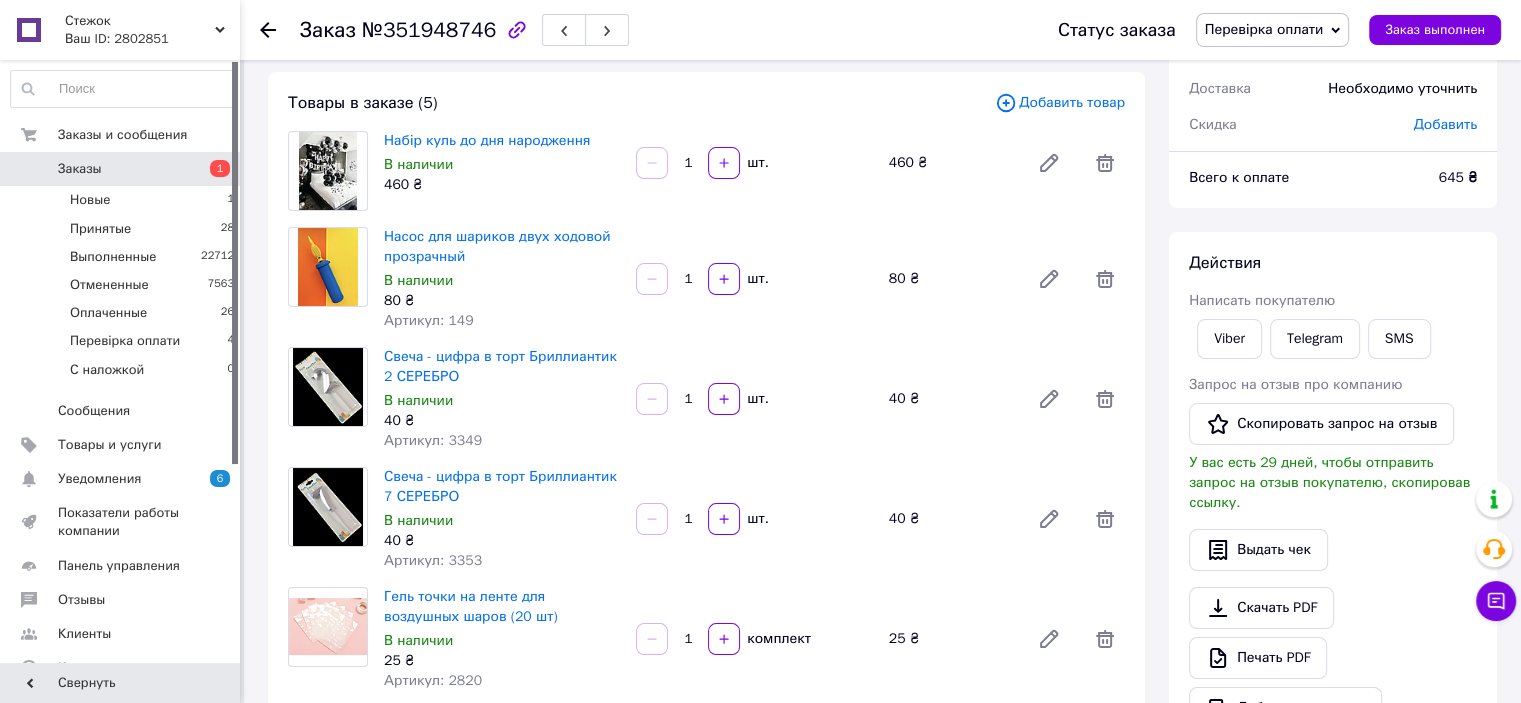 drag, startPoint x: 1345, startPoint y: 215, endPoint x: 1312, endPoint y: 211, distance: 33.24154 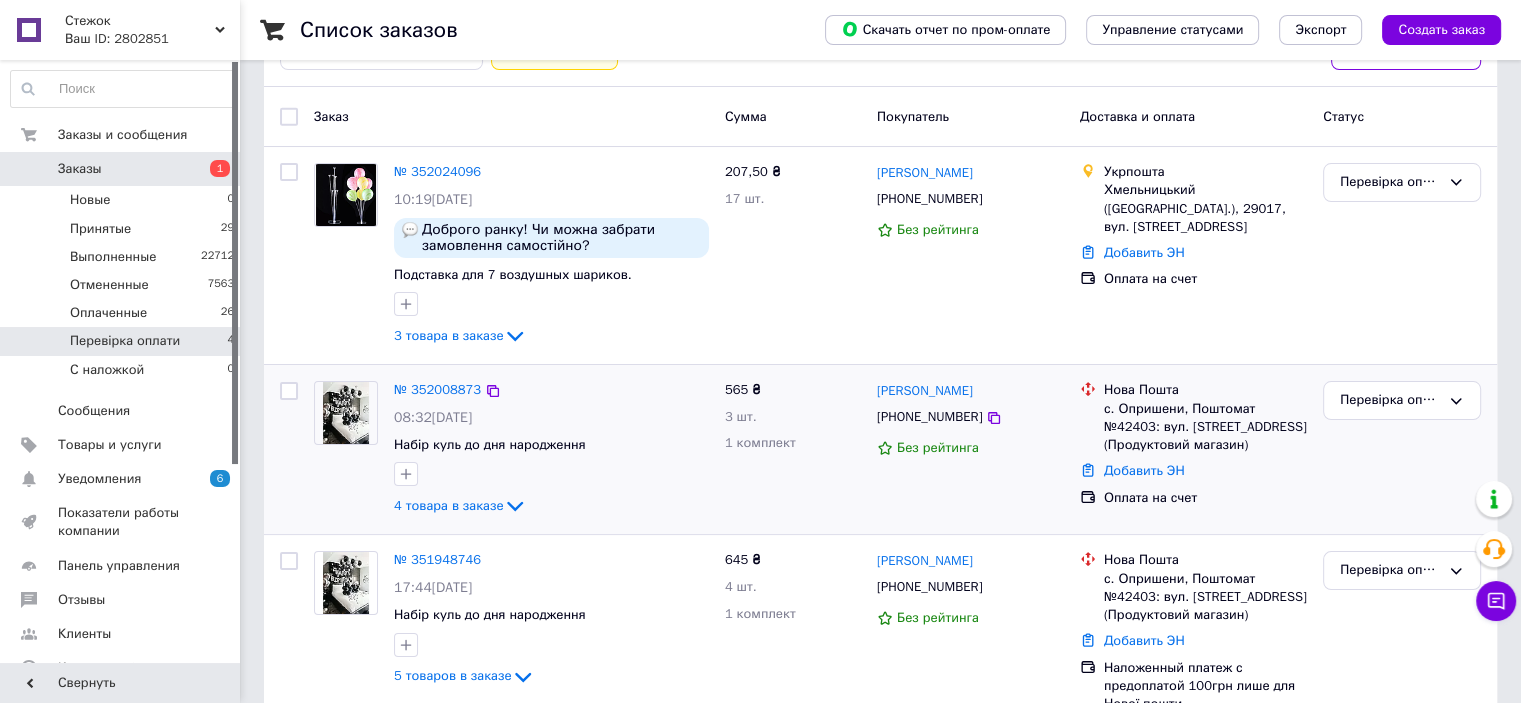 scroll, scrollTop: 300, scrollLeft: 0, axis: vertical 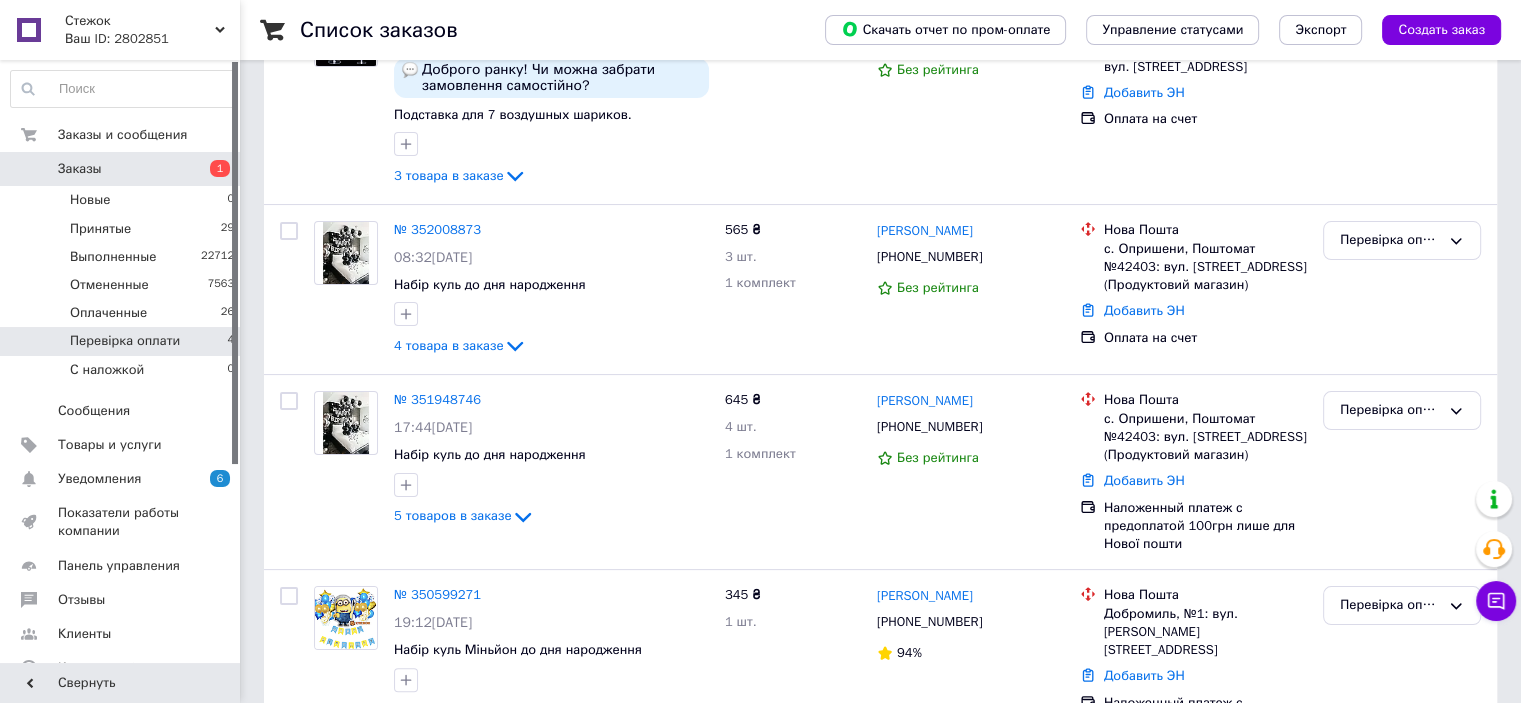 click on "Список заказов   Скачать отчет по пром-оплате Управление статусами Экспорт Создать заказ 1 Фильтры Сохраненные фильтры: Не выбрано Статус: Перевірка оплати Сбросить все Сохранить фильтр Заказ Сумма Покупатель Доставка и оплата Статус № 352024096 10:19, 10.07.2025 Доброго ранку! Чи можна забрати замовлення самостійно? Подставка для 7 воздушных шариков. 3 товара в заказе 207,50 ₴ 17 шт. Антоніна Малюкова +380673832124 Без рейтинга Укрпошта Хмельницький (Хмельницька обл.), 29017, вул. Свободи, 13А Добавить ЭН Оплата на счет Перевірка оплати № 352008873 08:32, 10.07.2025 4 товара в заказе 565 ₴ 3 шт." at bounding box center [880, 244] 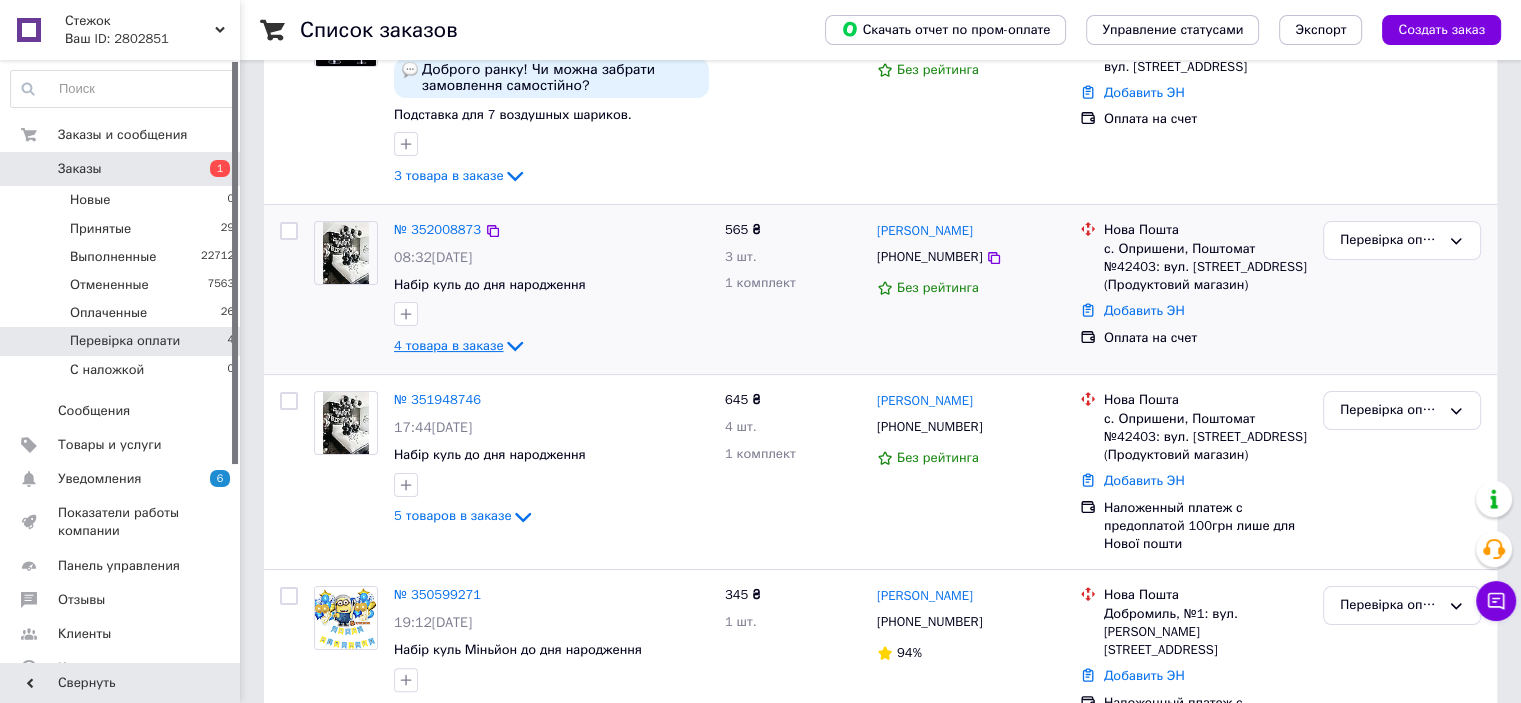 click on "4 товара в заказе" at bounding box center [448, 345] 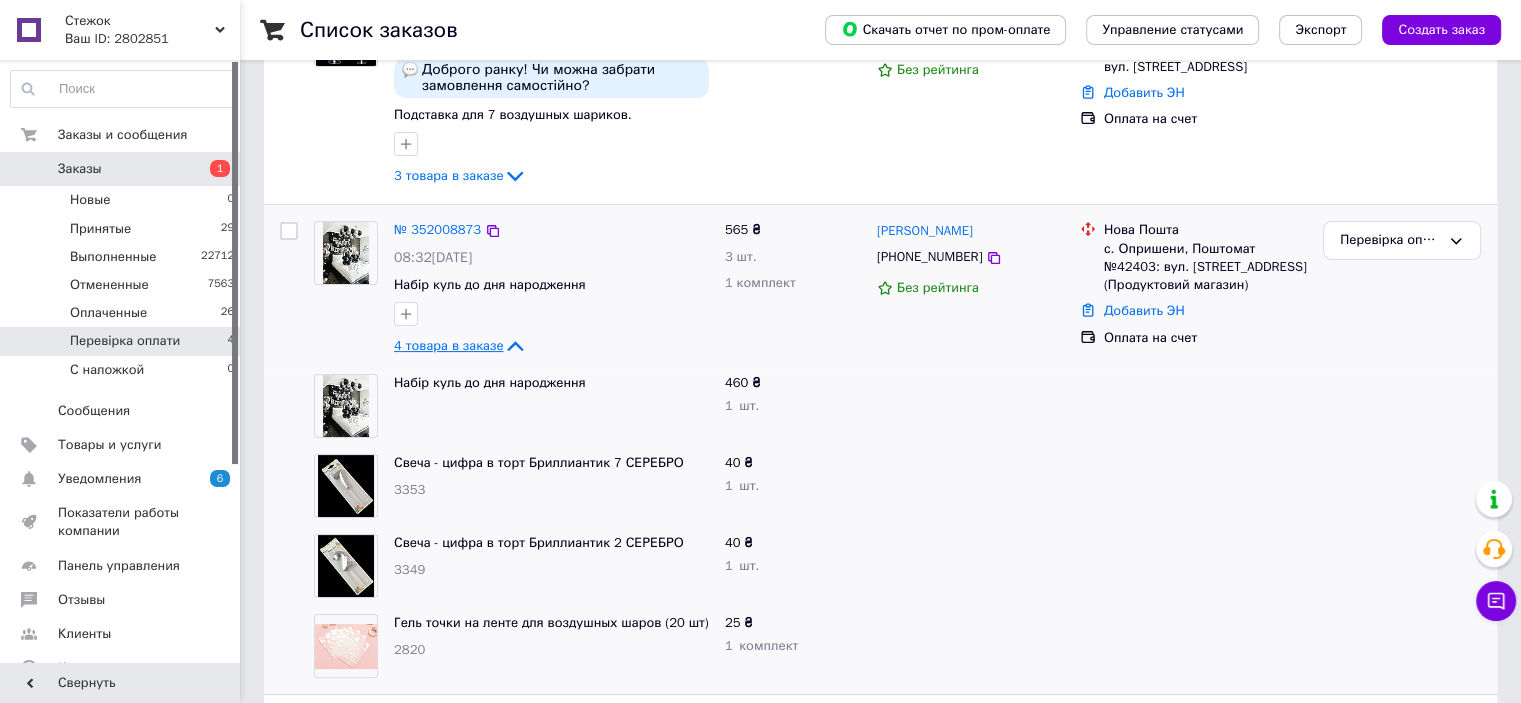 click on "4 товара в заказе" at bounding box center [448, 345] 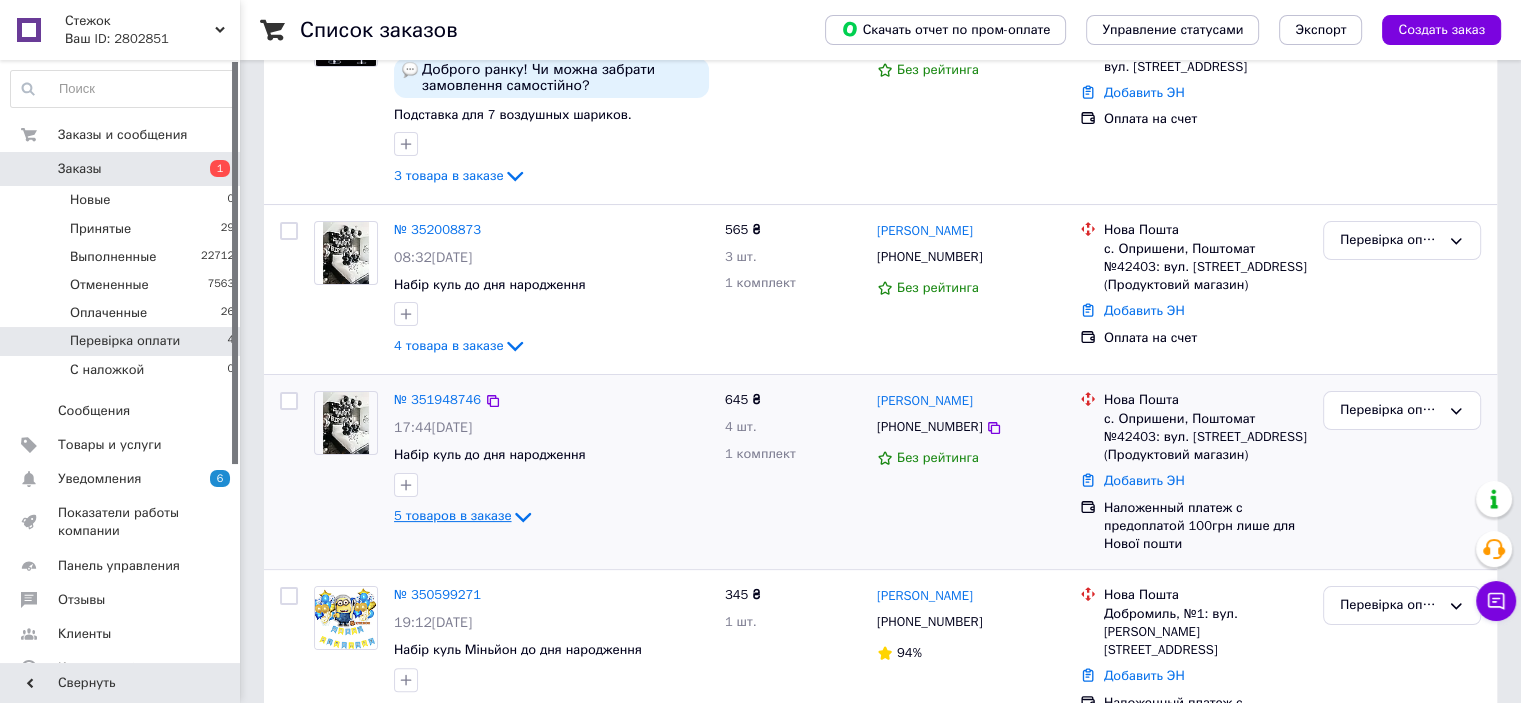 click on "5 товаров в заказе" at bounding box center [452, 515] 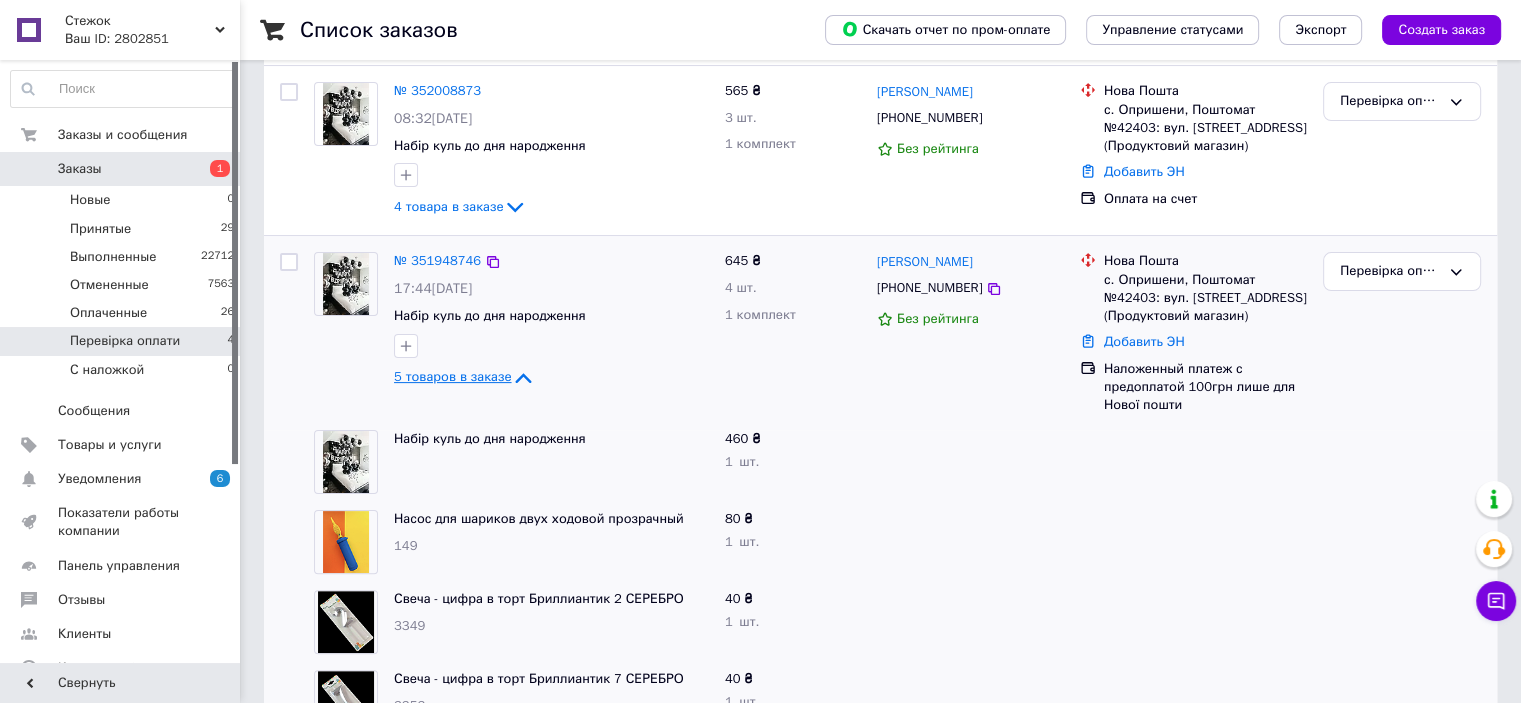 scroll, scrollTop: 600, scrollLeft: 0, axis: vertical 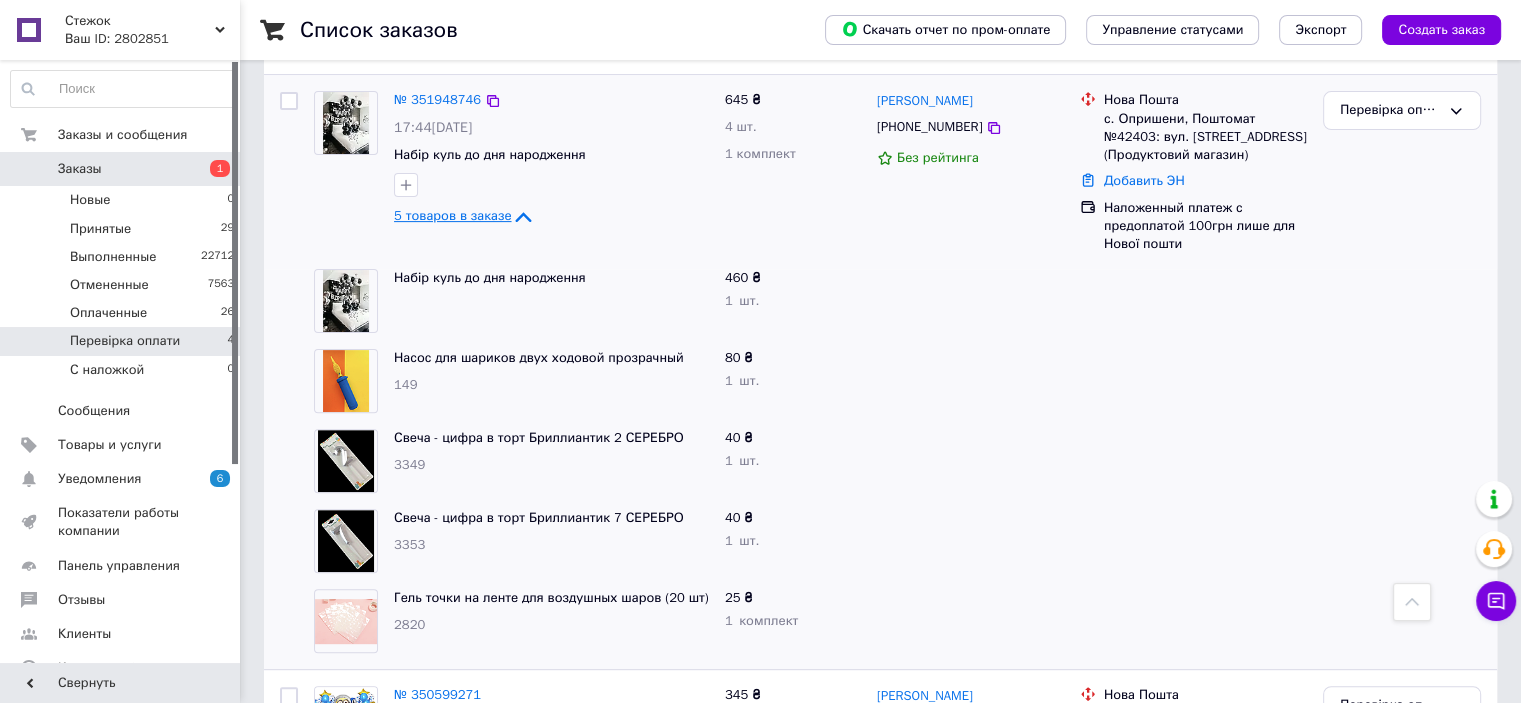click on "5 товаров в заказе" at bounding box center [452, 215] 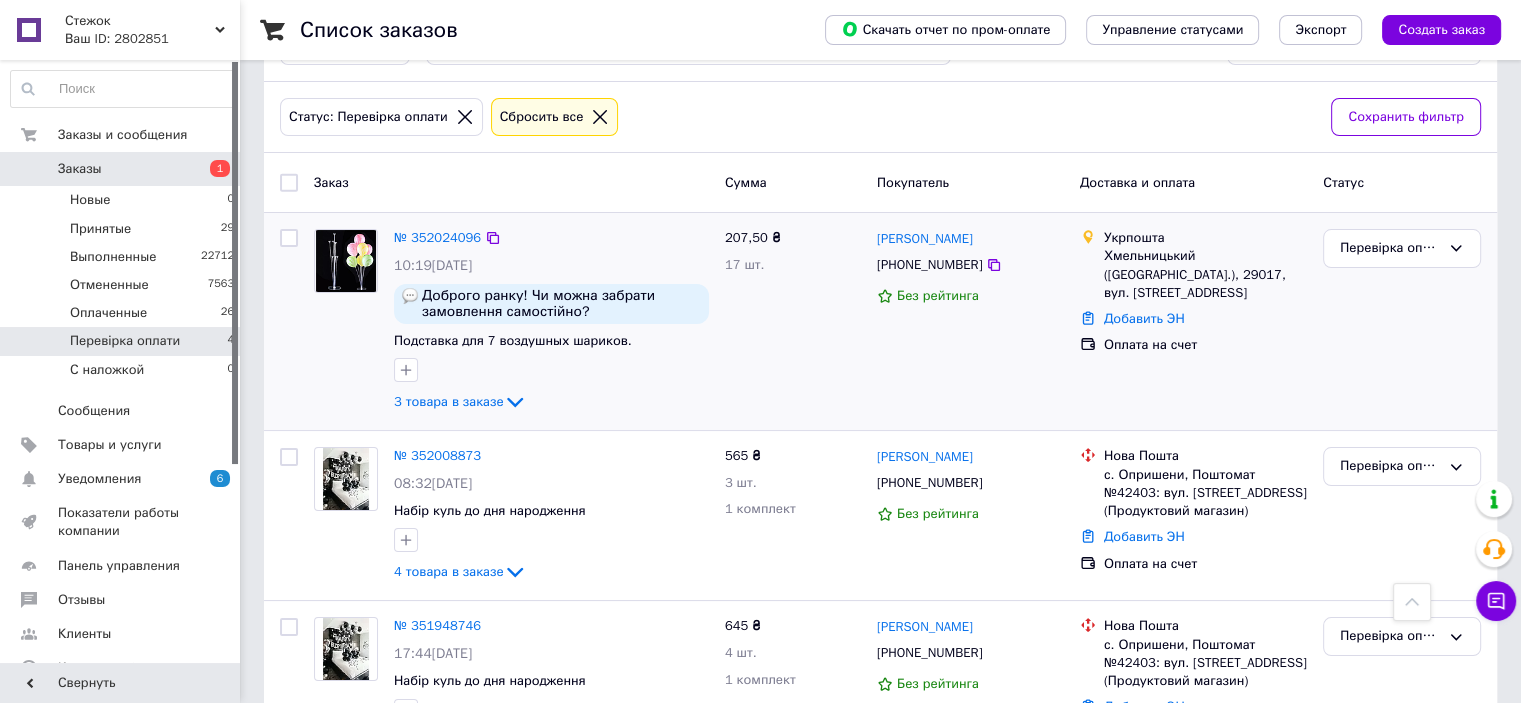 scroll, scrollTop: 65, scrollLeft: 0, axis: vertical 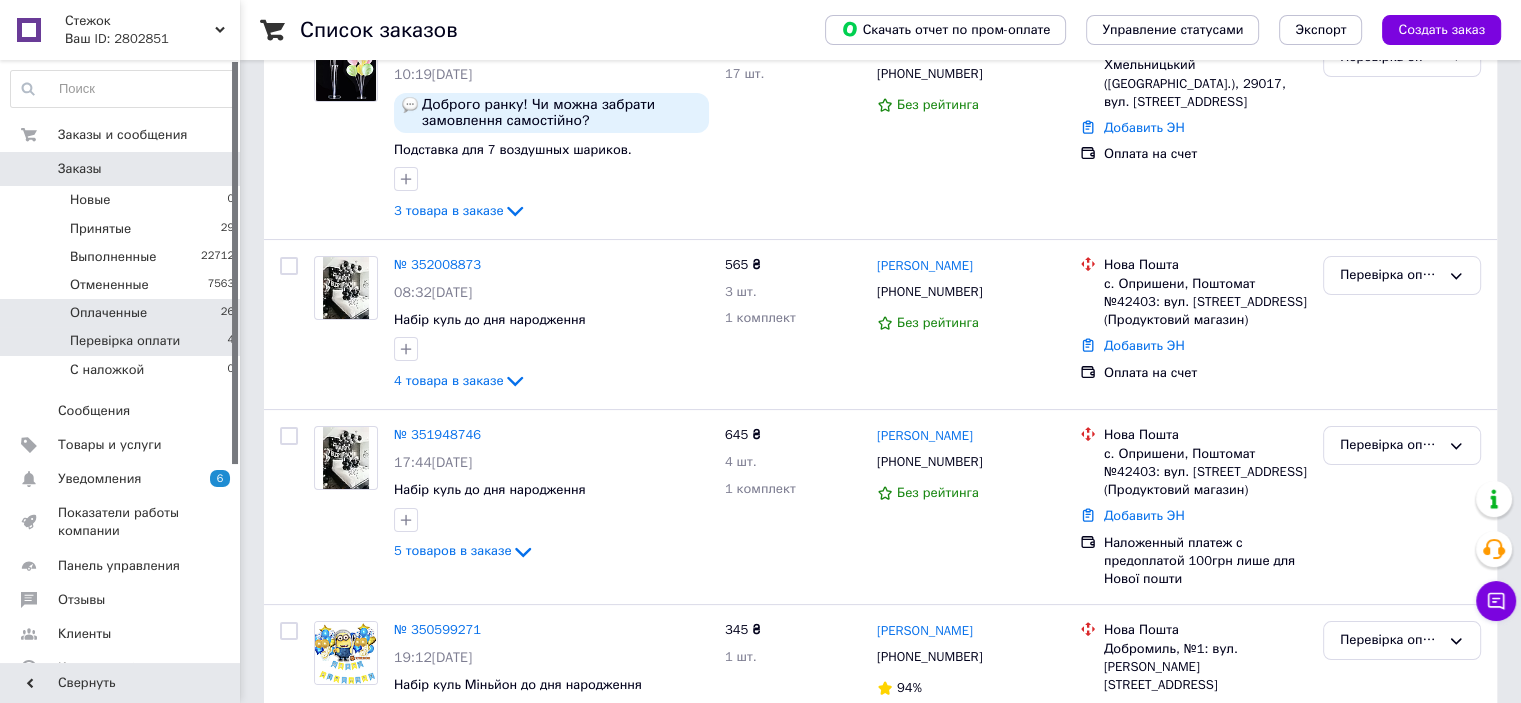 click on "26" at bounding box center [227, 313] 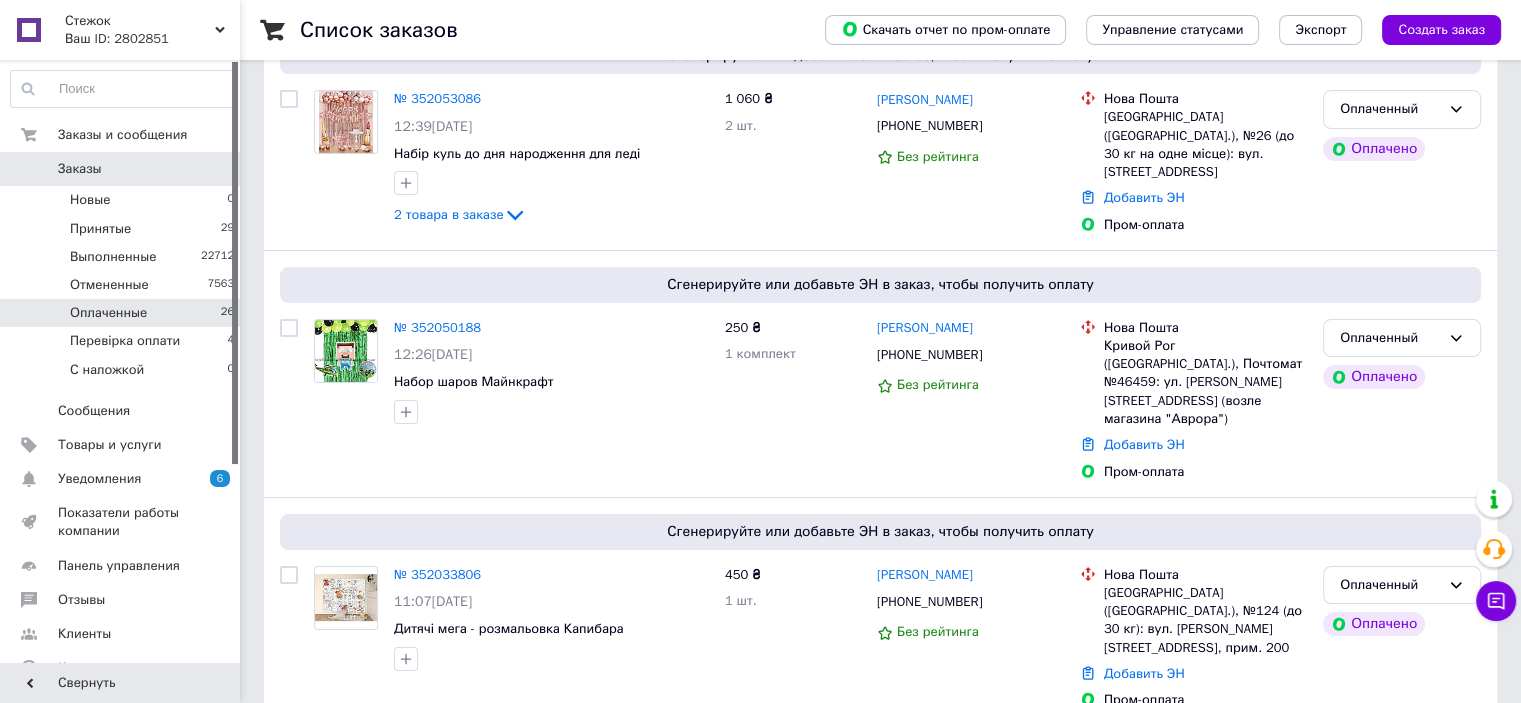 scroll, scrollTop: 0, scrollLeft: 0, axis: both 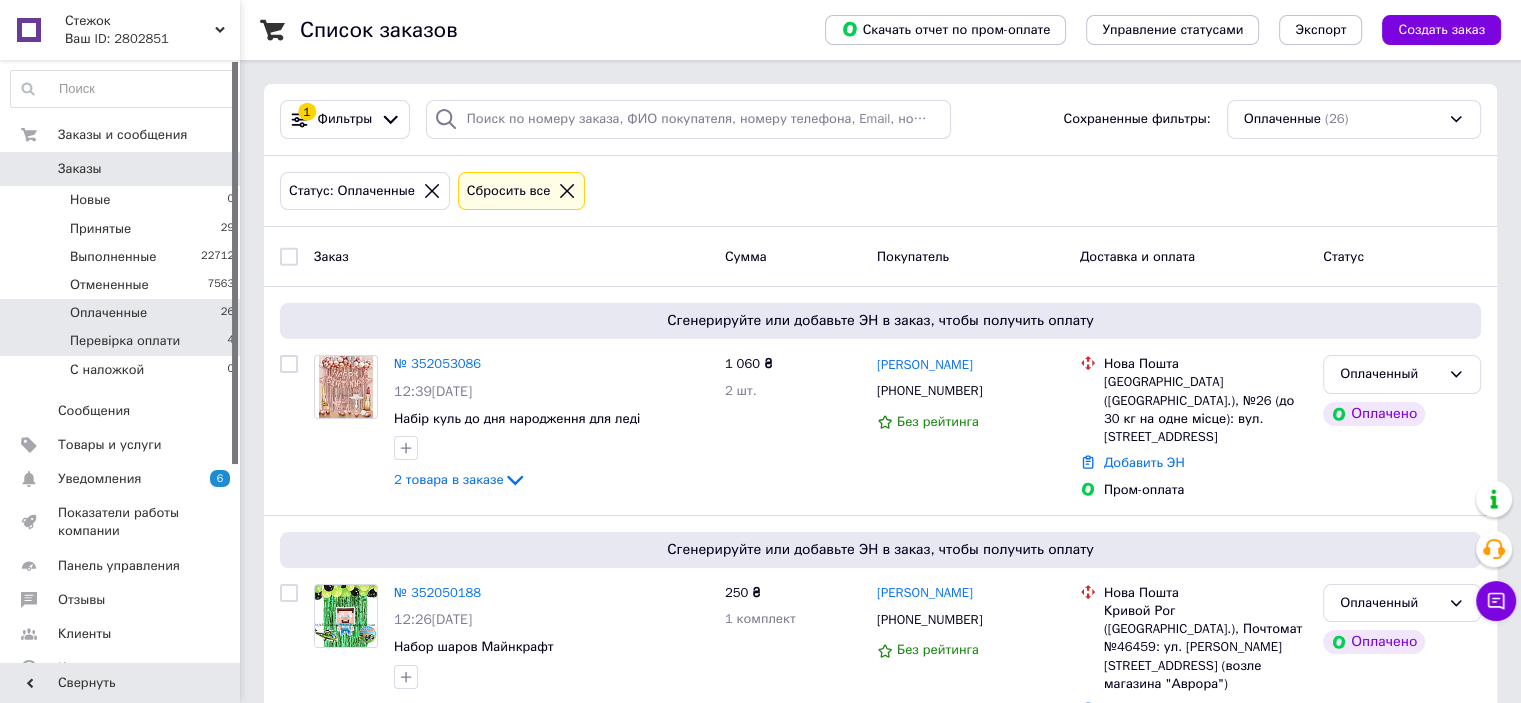 click on "Перевірка оплати" at bounding box center [125, 341] 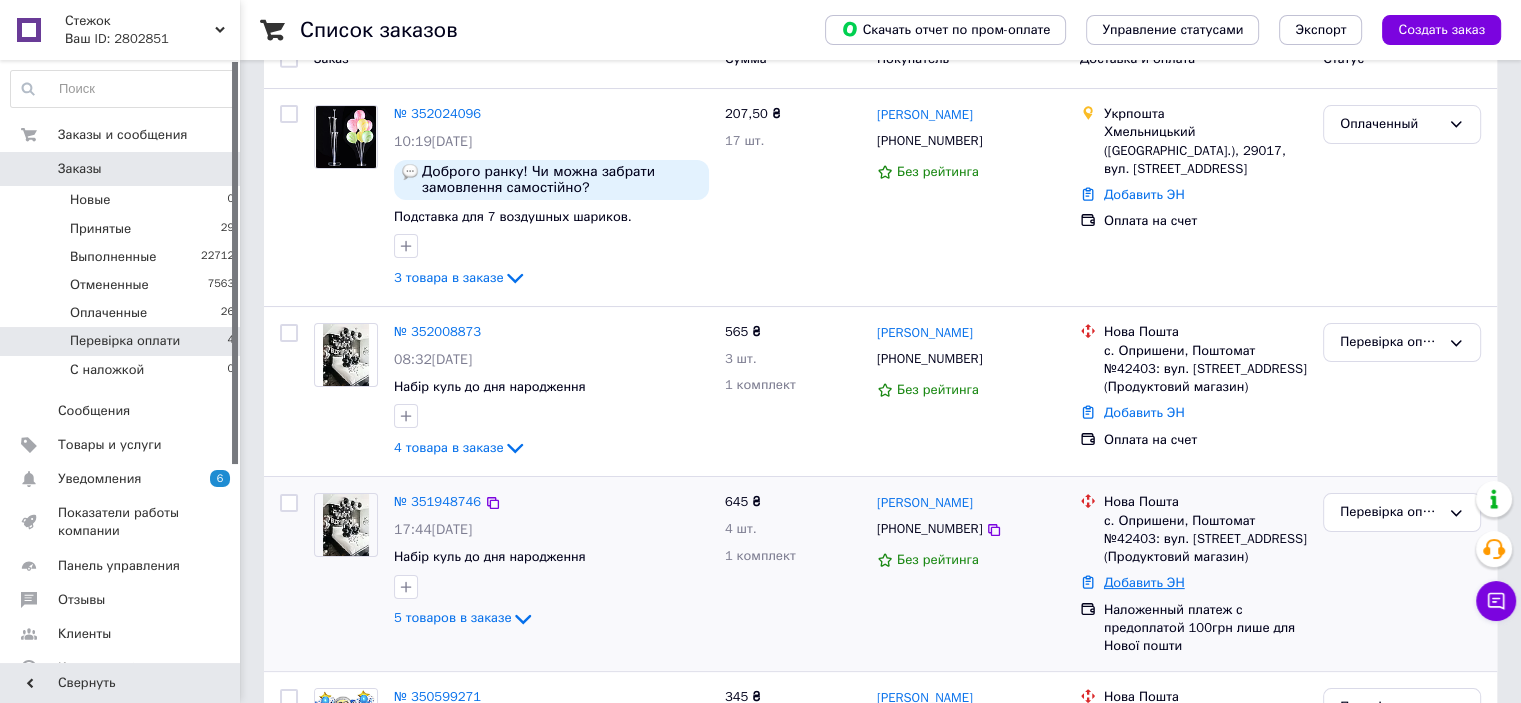 scroll, scrollTop: 200, scrollLeft: 0, axis: vertical 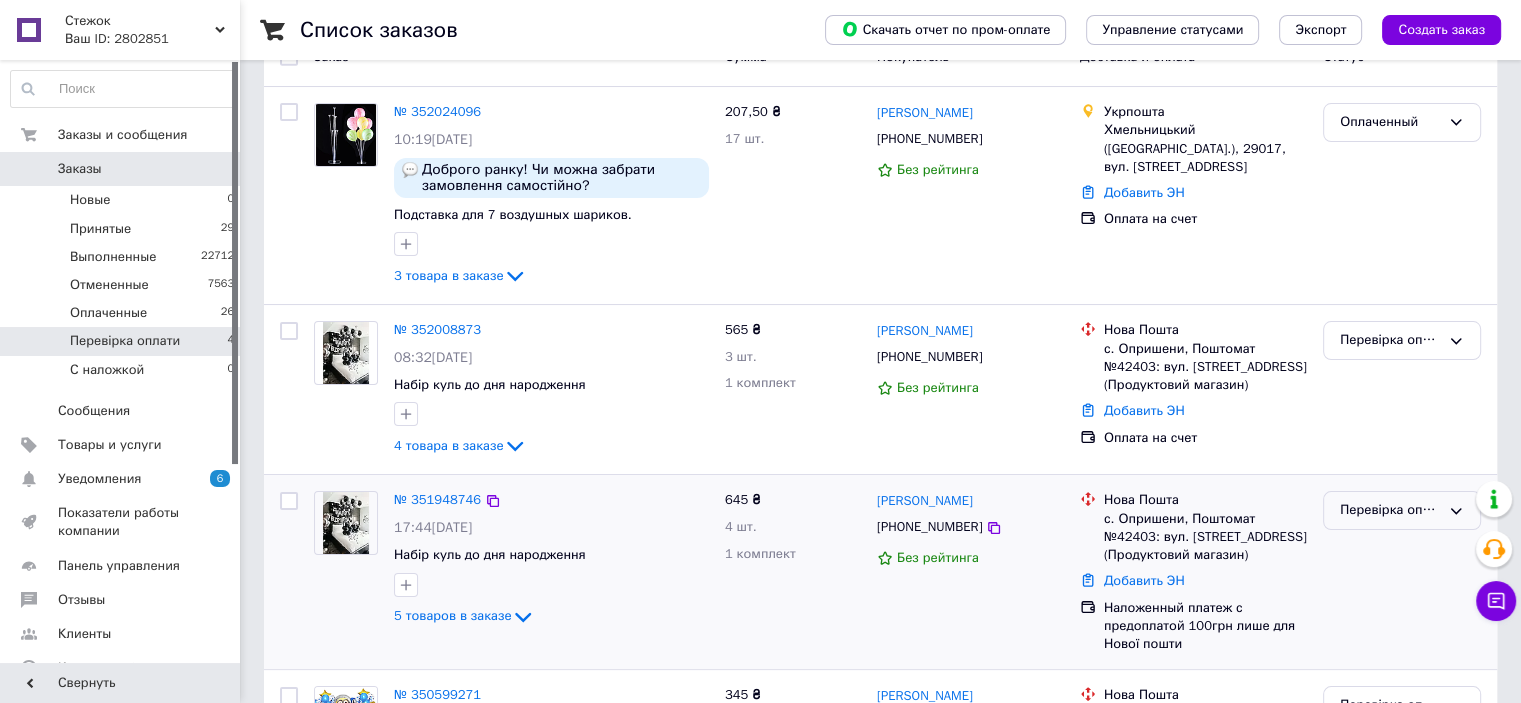 click on "Перевірка оплати" at bounding box center (1402, 510) 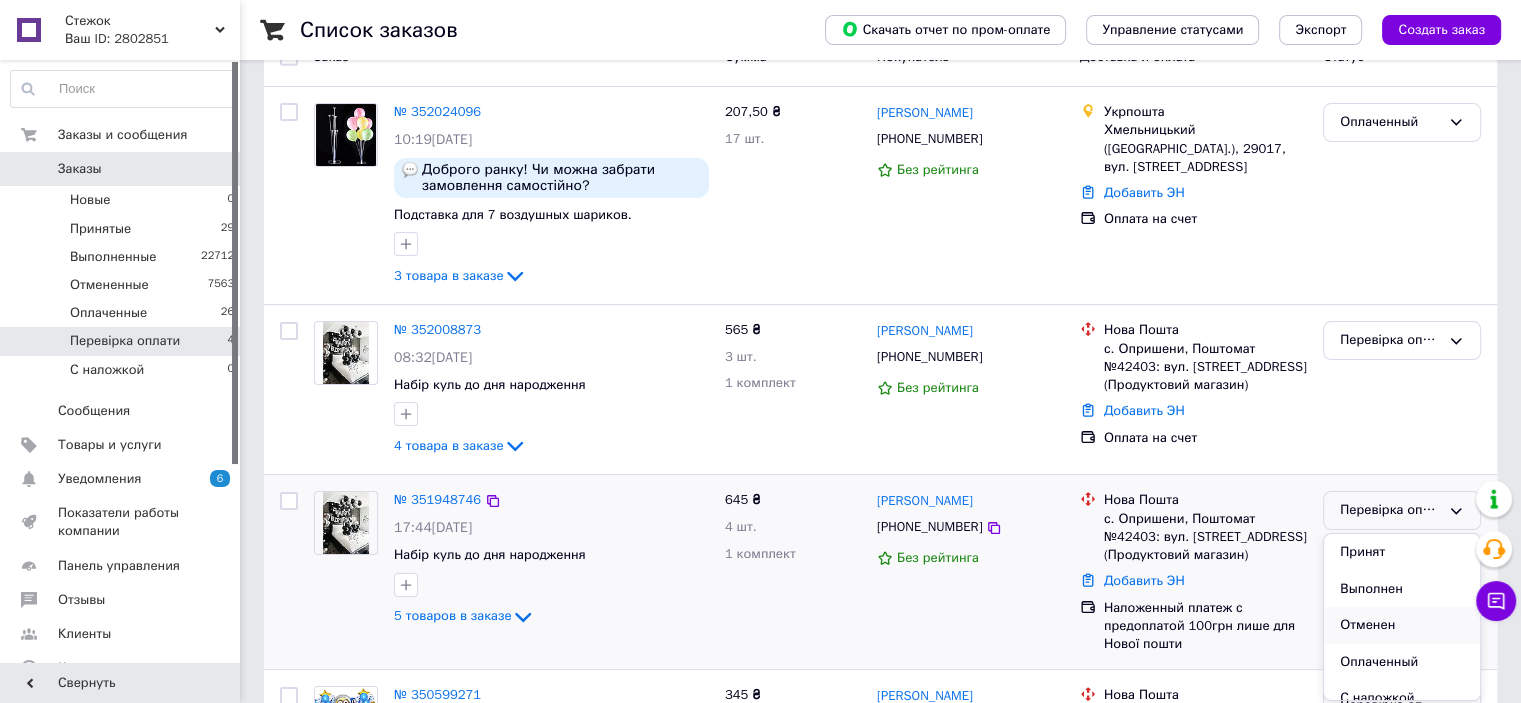 click on "Отменен" at bounding box center (1402, 625) 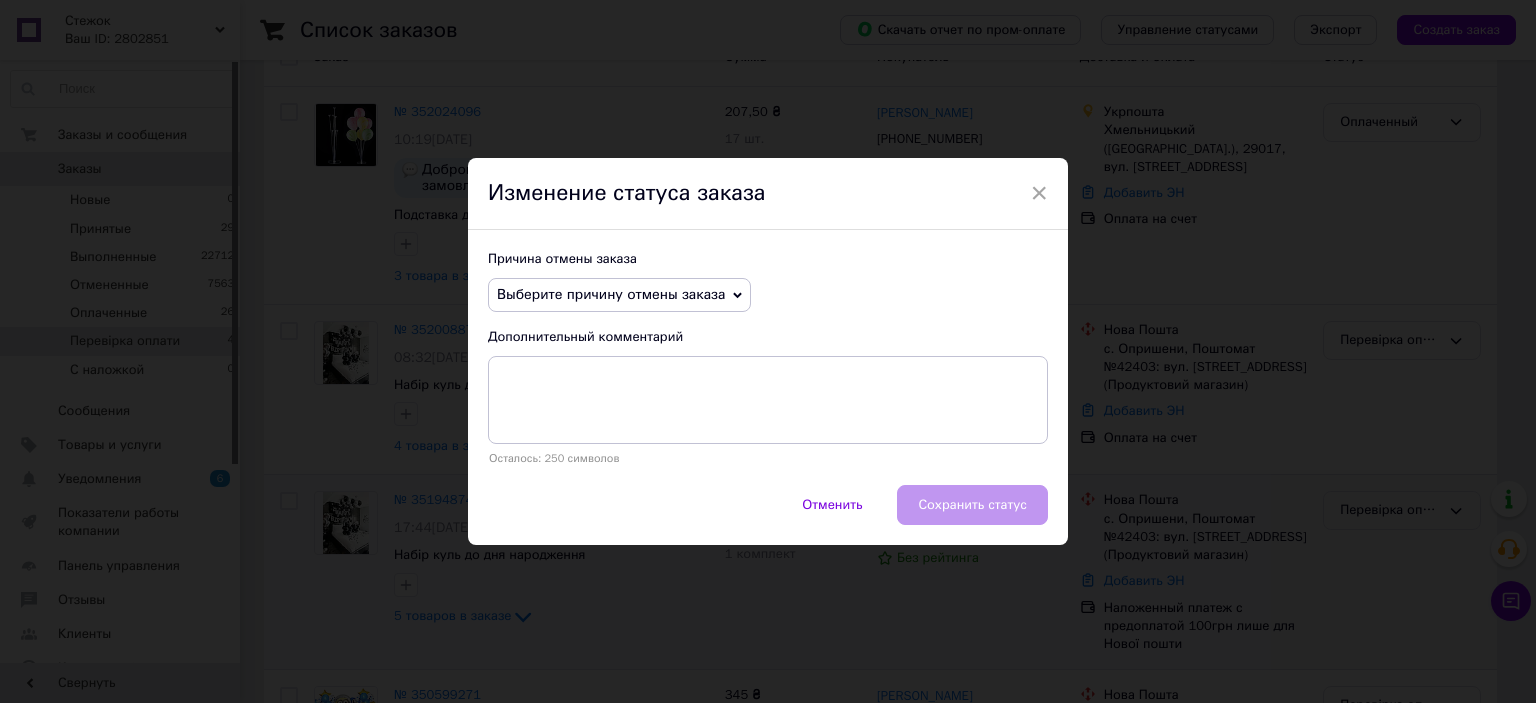 click on "Выберите причину отмены заказа" at bounding box center [611, 294] 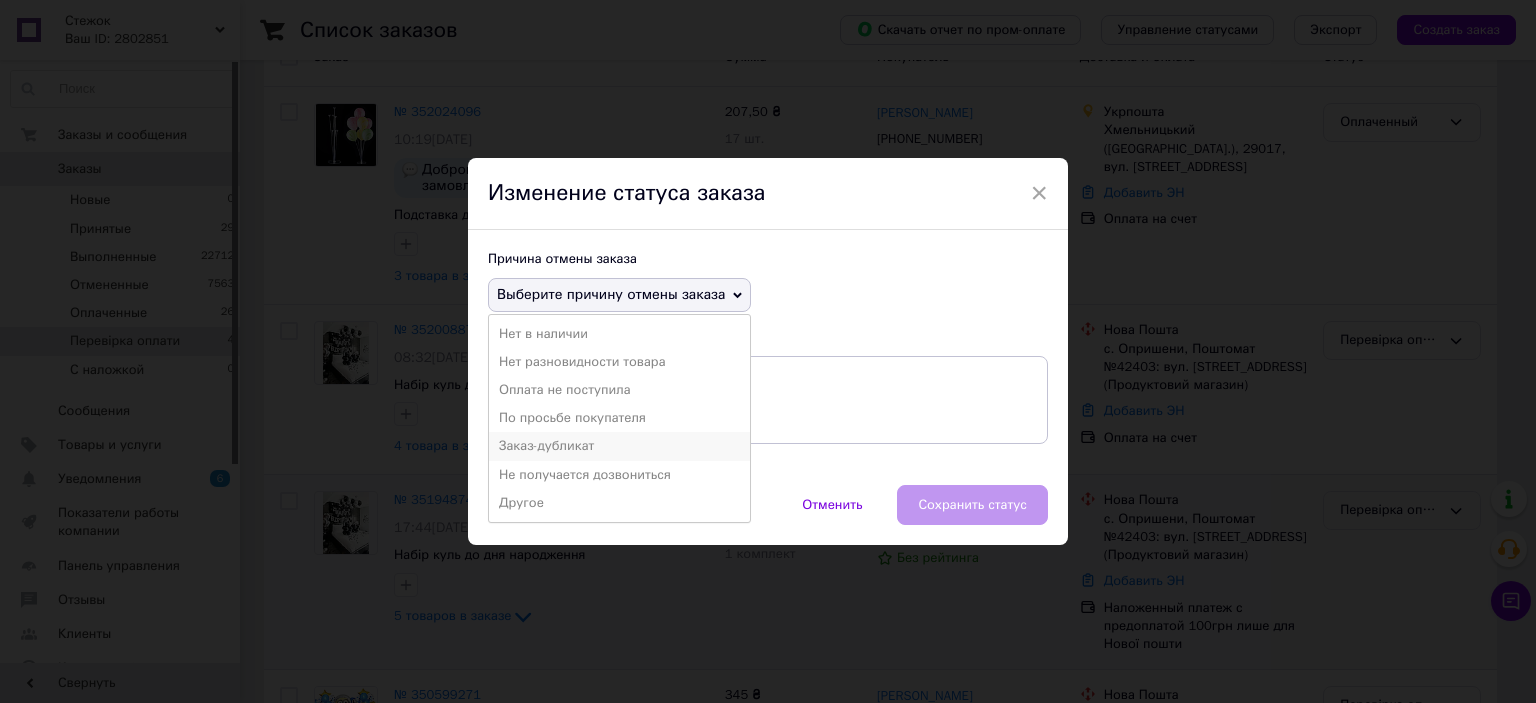 click on "Заказ-дубликат" at bounding box center (619, 446) 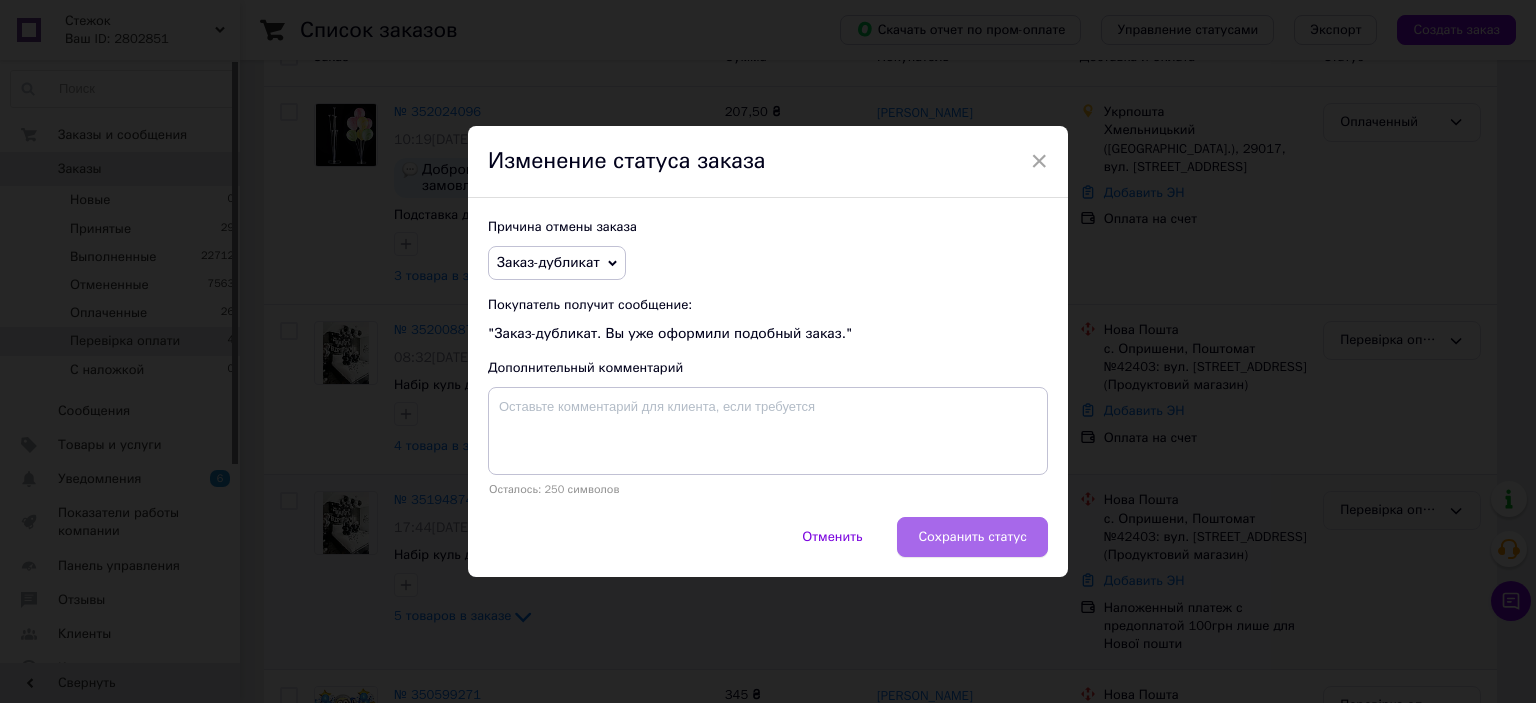 click on "Сохранить статус" at bounding box center [972, 537] 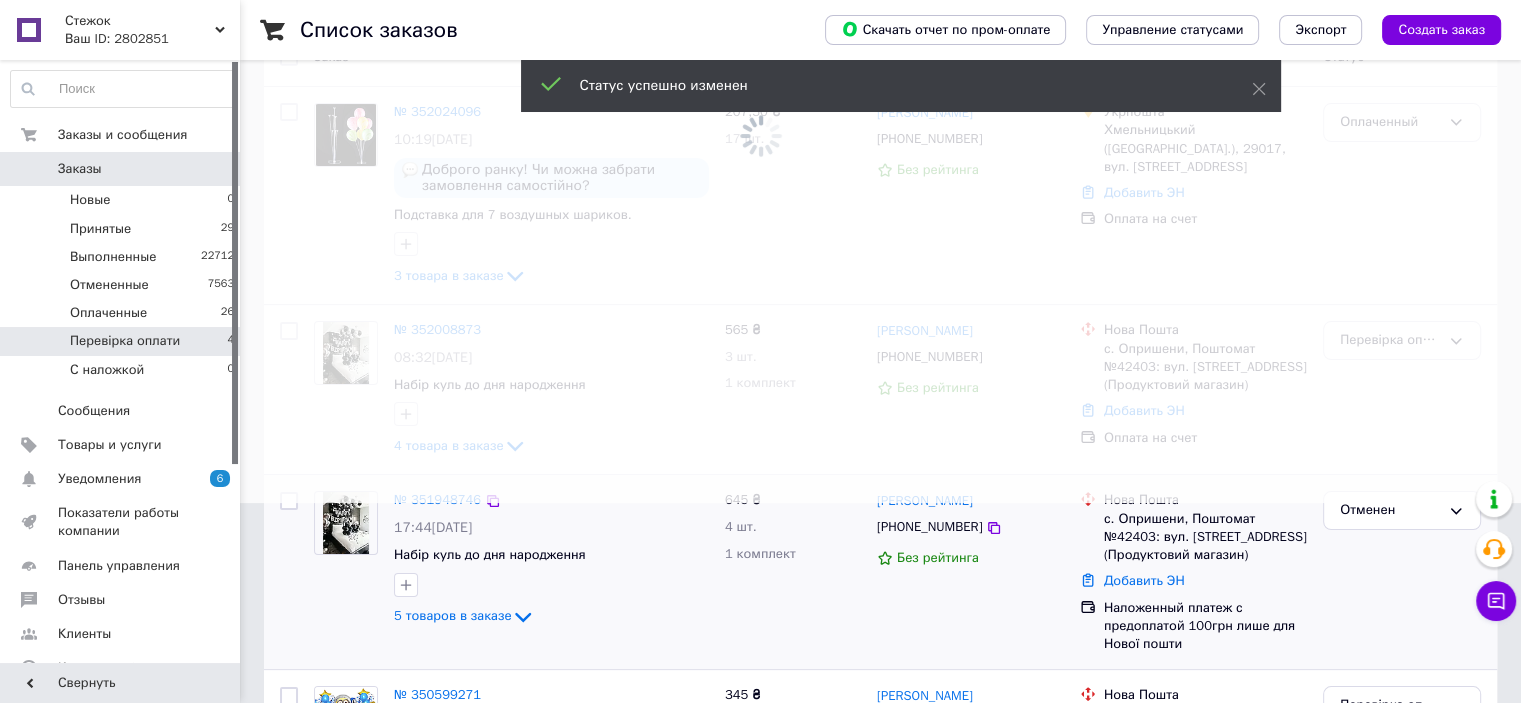 scroll, scrollTop: 122, scrollLeft: 0, axis: vertical 